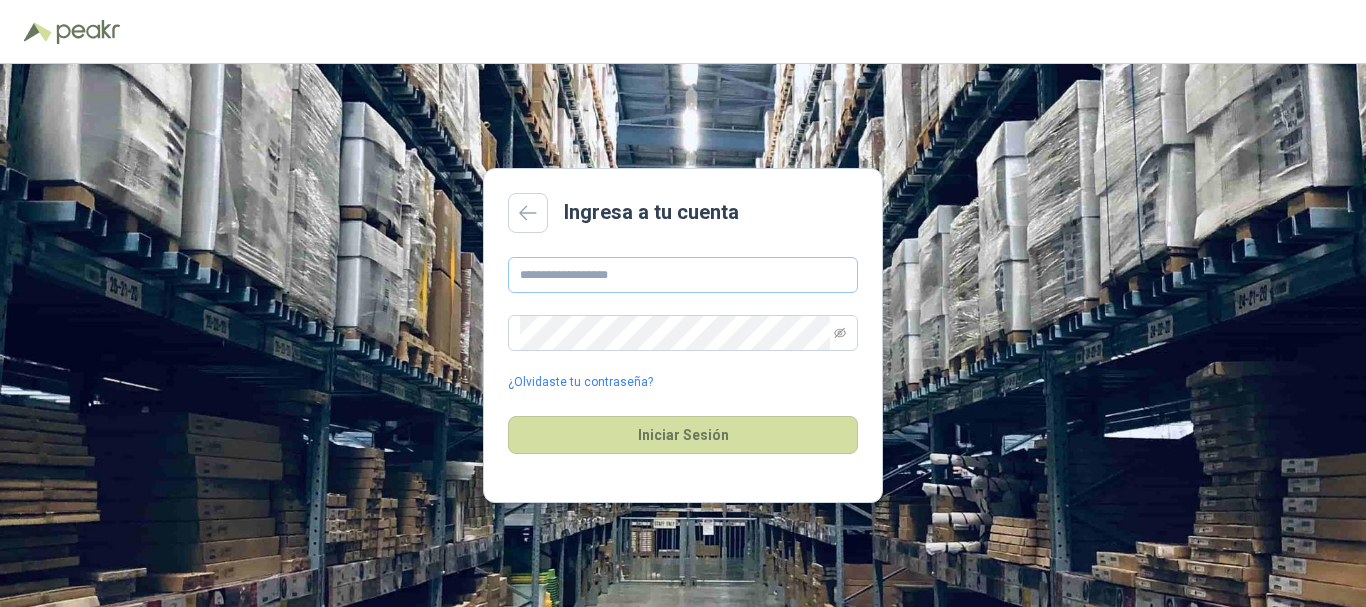 scroll, scrollTop: 0, scrollLeft: 0, axis: both 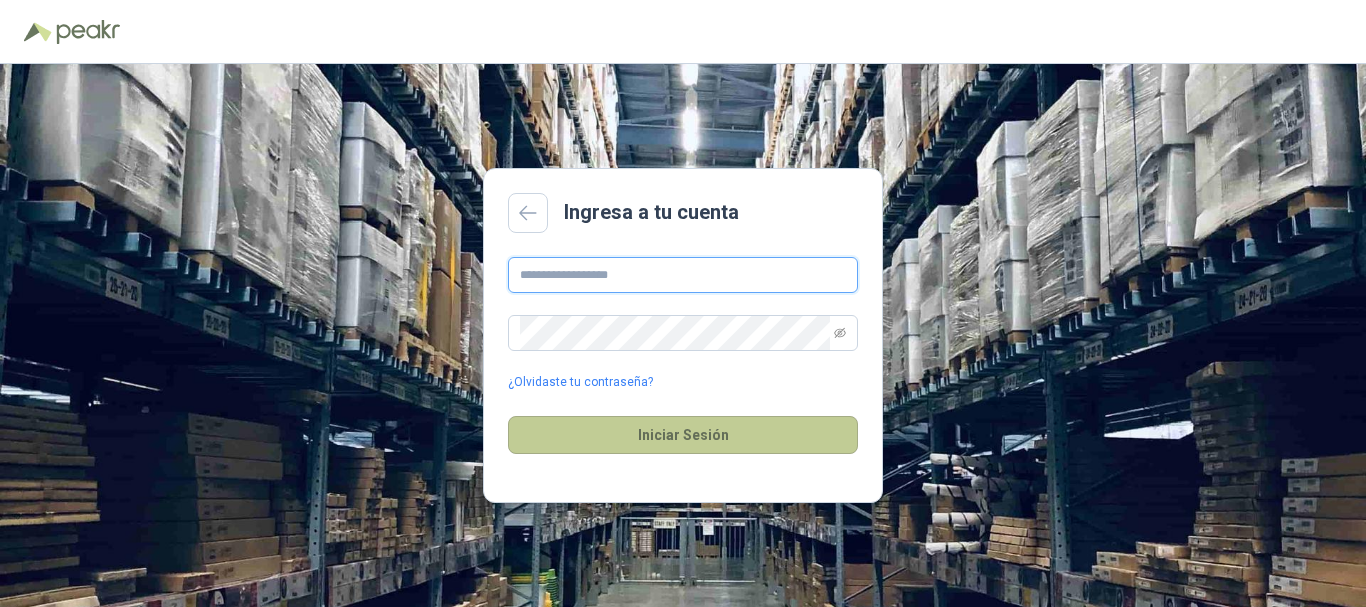 type on "**********" 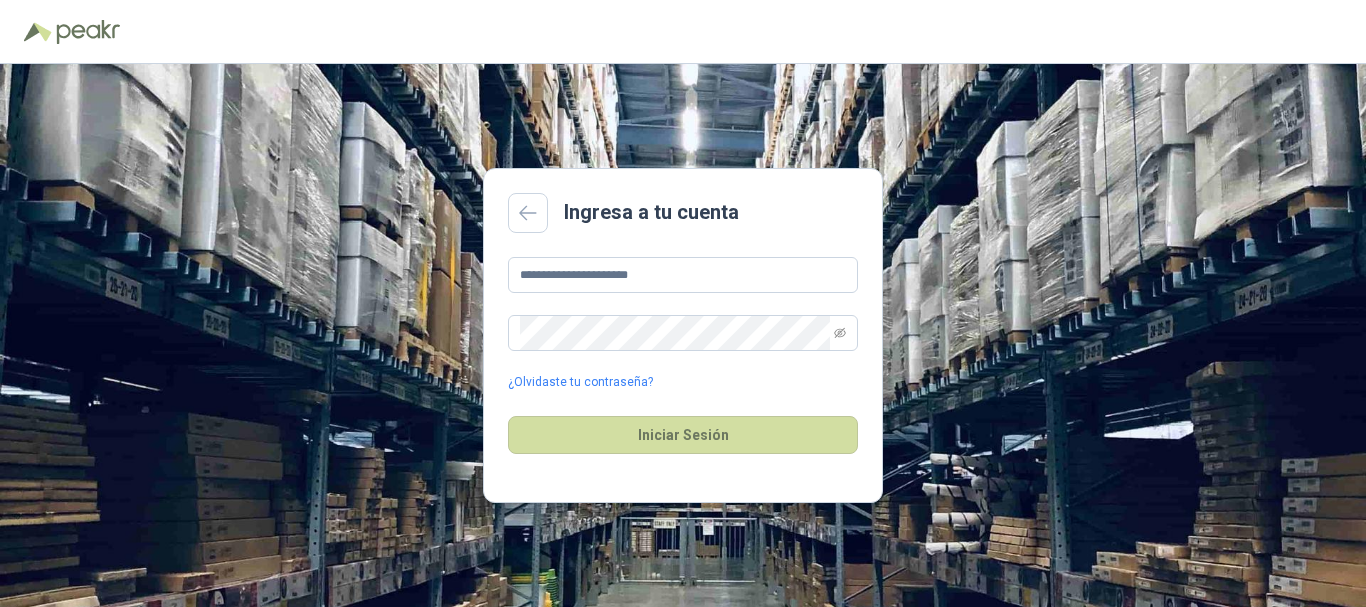 drag, startPoint x: 674, startPoint y: 432, endPoint x: 673, endPoint y: 409, distance: 23.021729 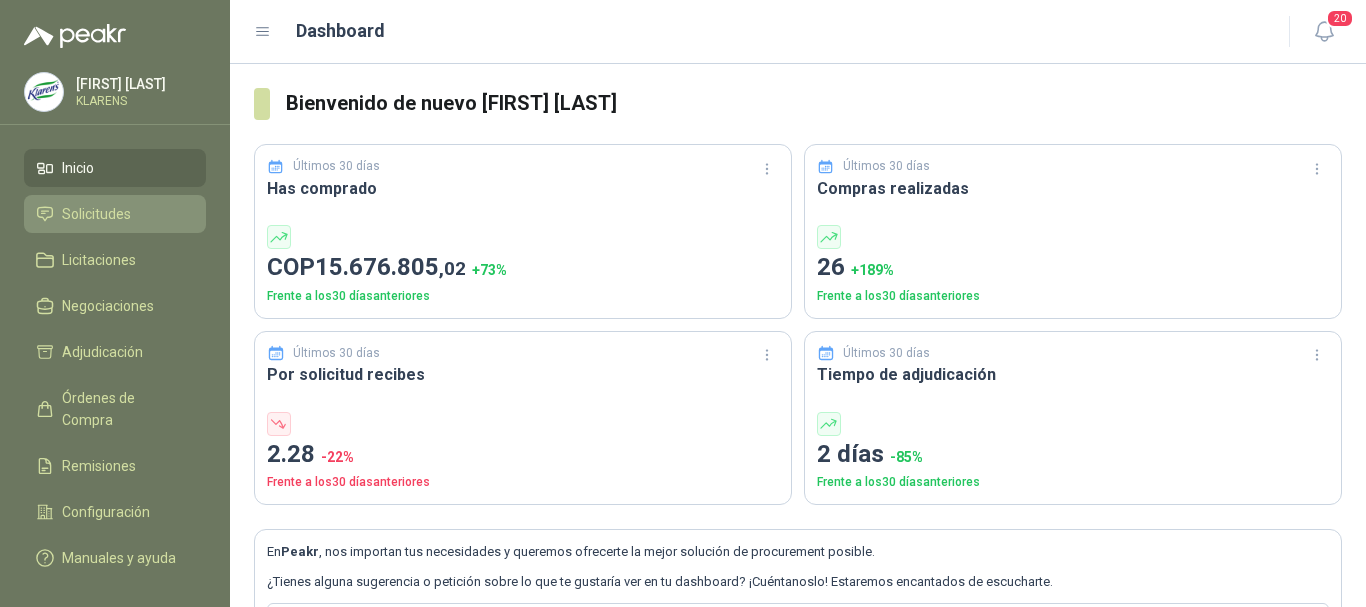 click on "Solicitudes" at bounding box center (96, 214) 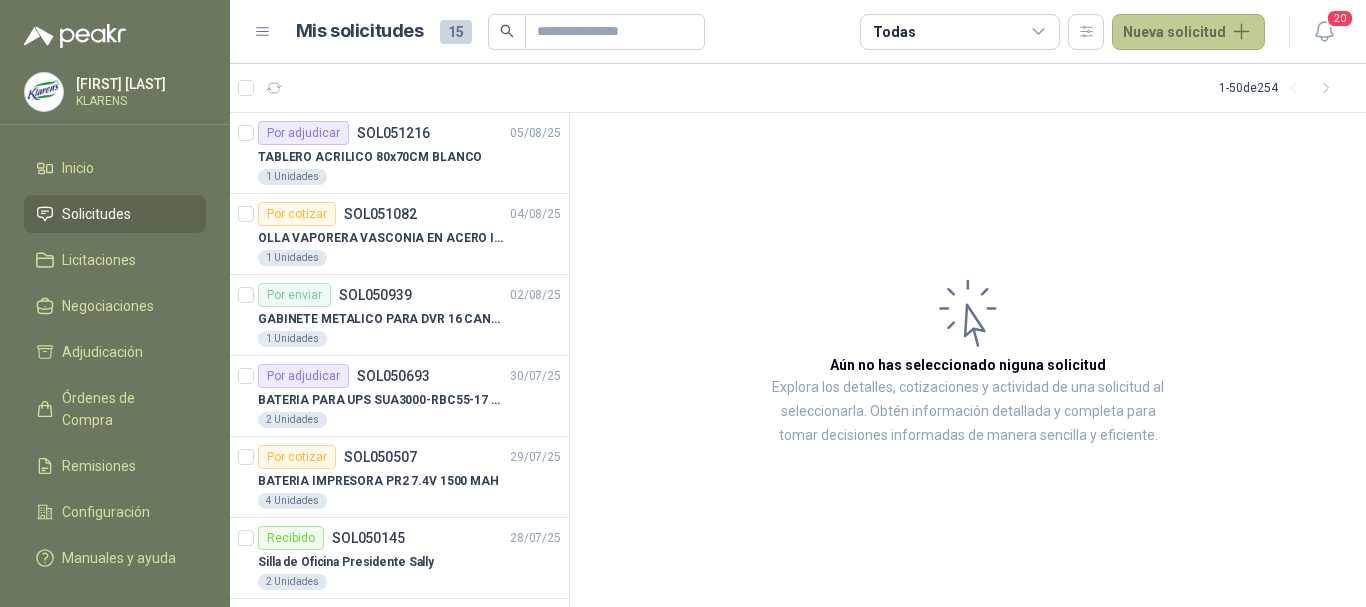 click on "Nueva solicitud" at bounding box center (1188, 32) 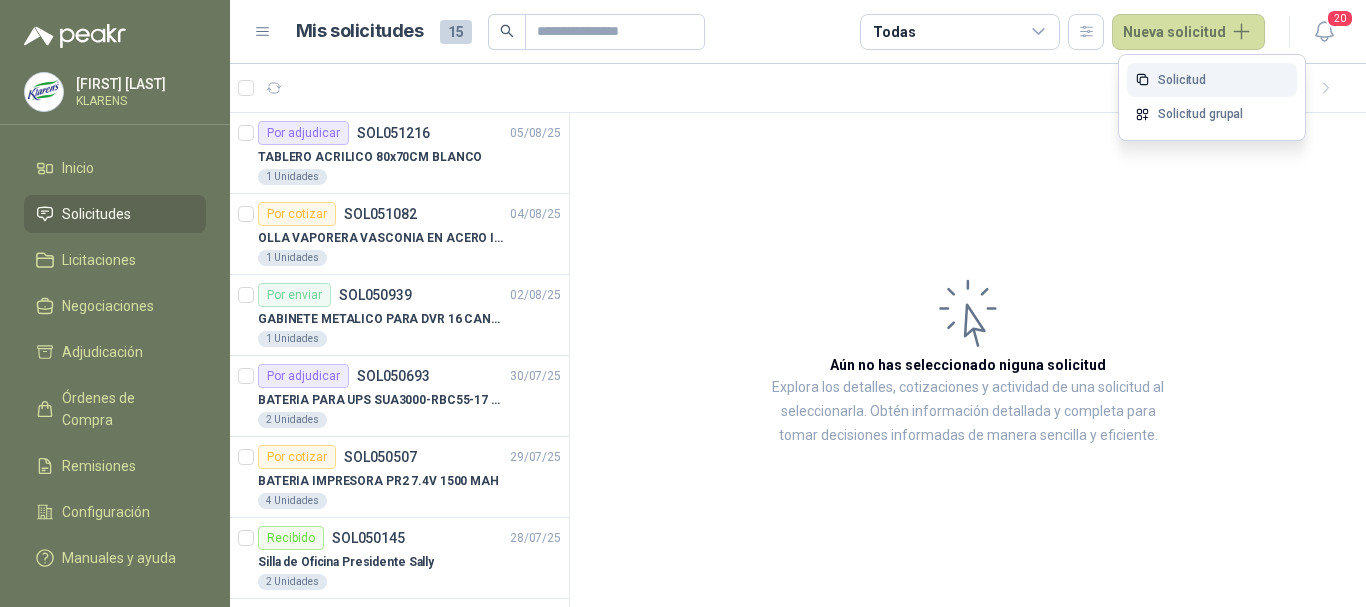 click on "Solicitud" at bounding box center [1212, 80] 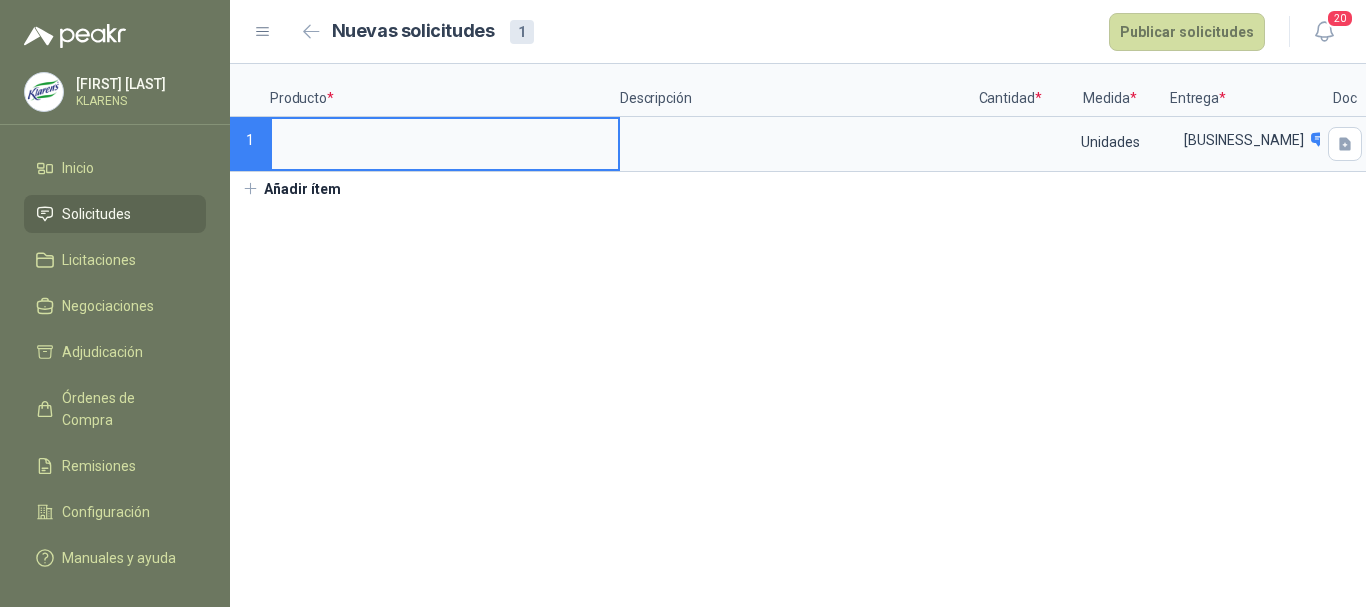 type 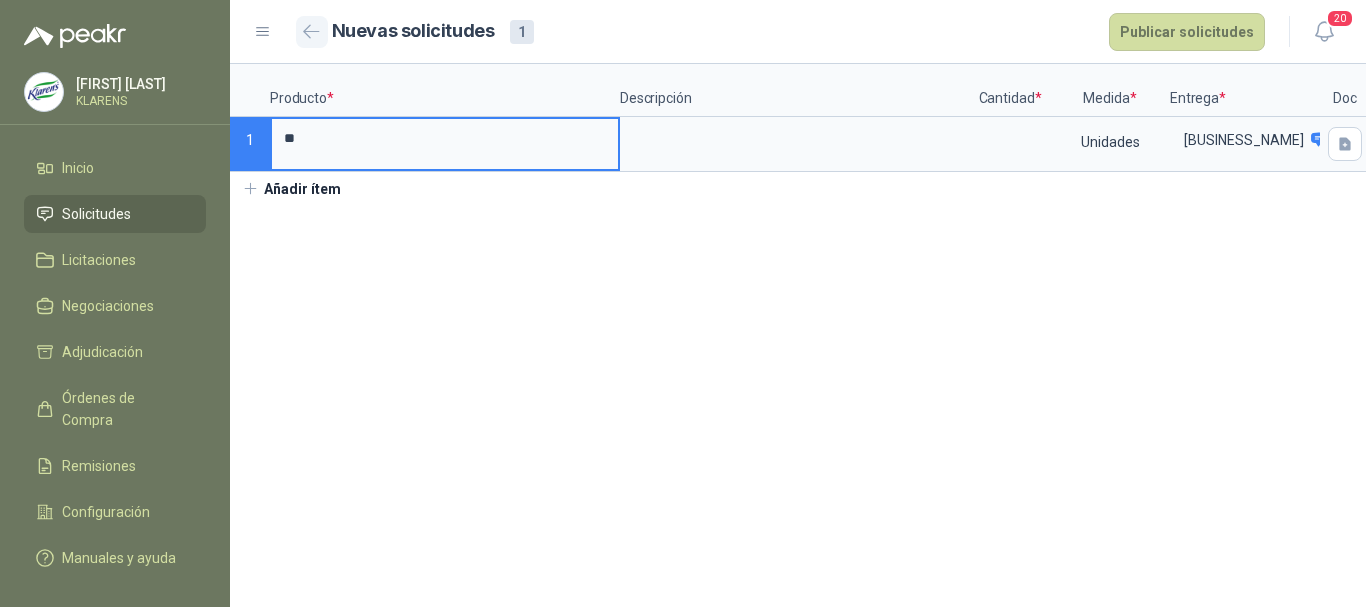 type on "*" 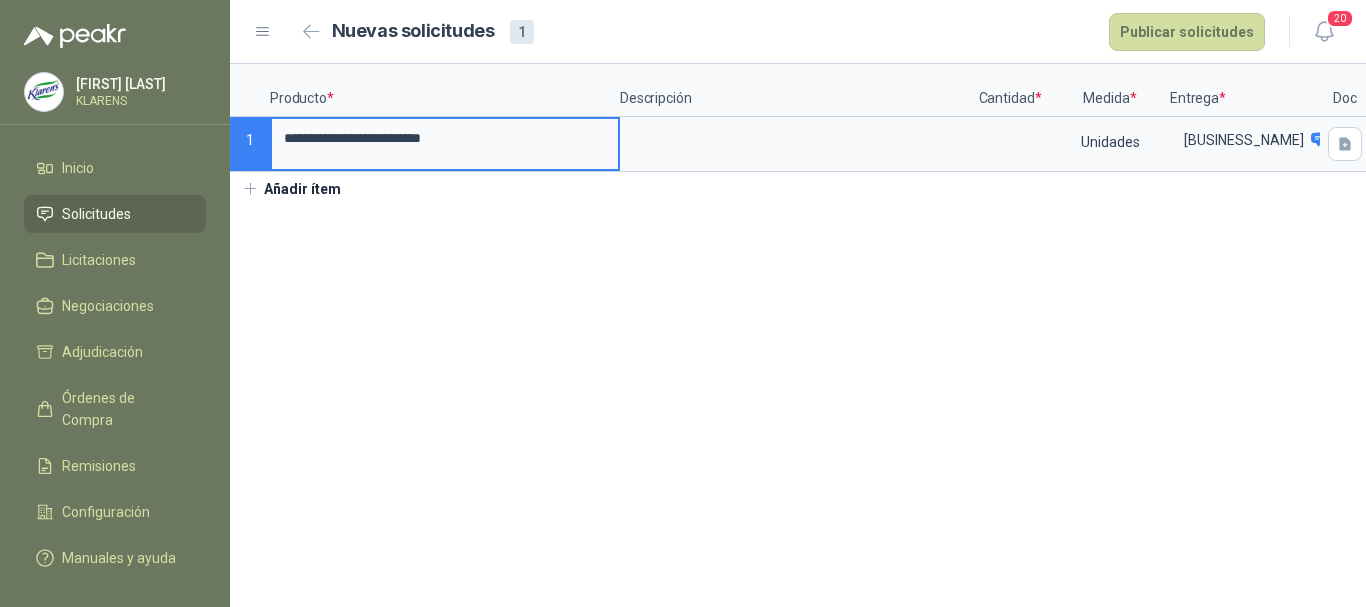 type on "**********" 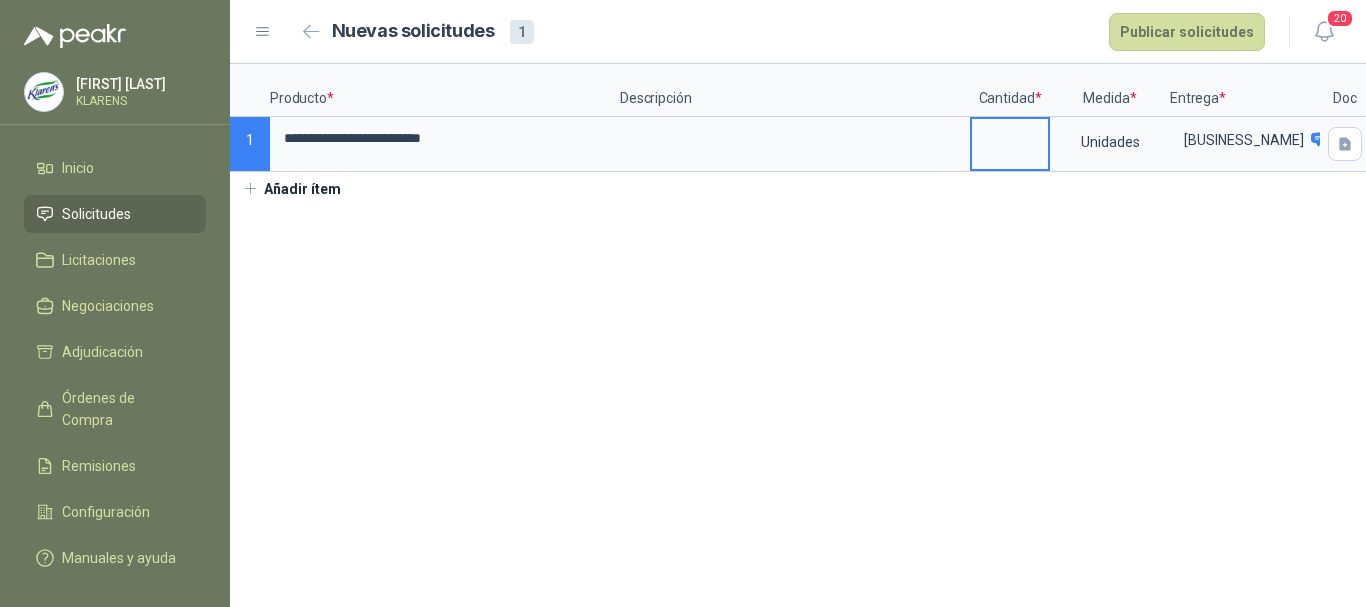 click at bounding box center (1010, 138) 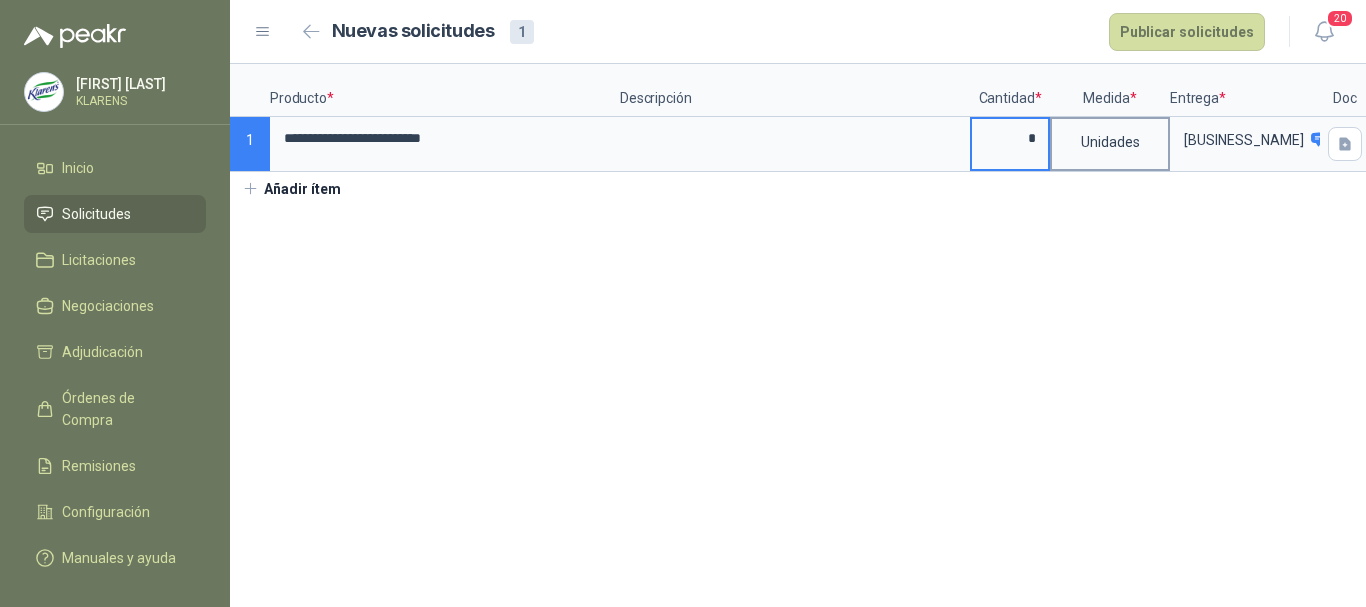 type on "*" 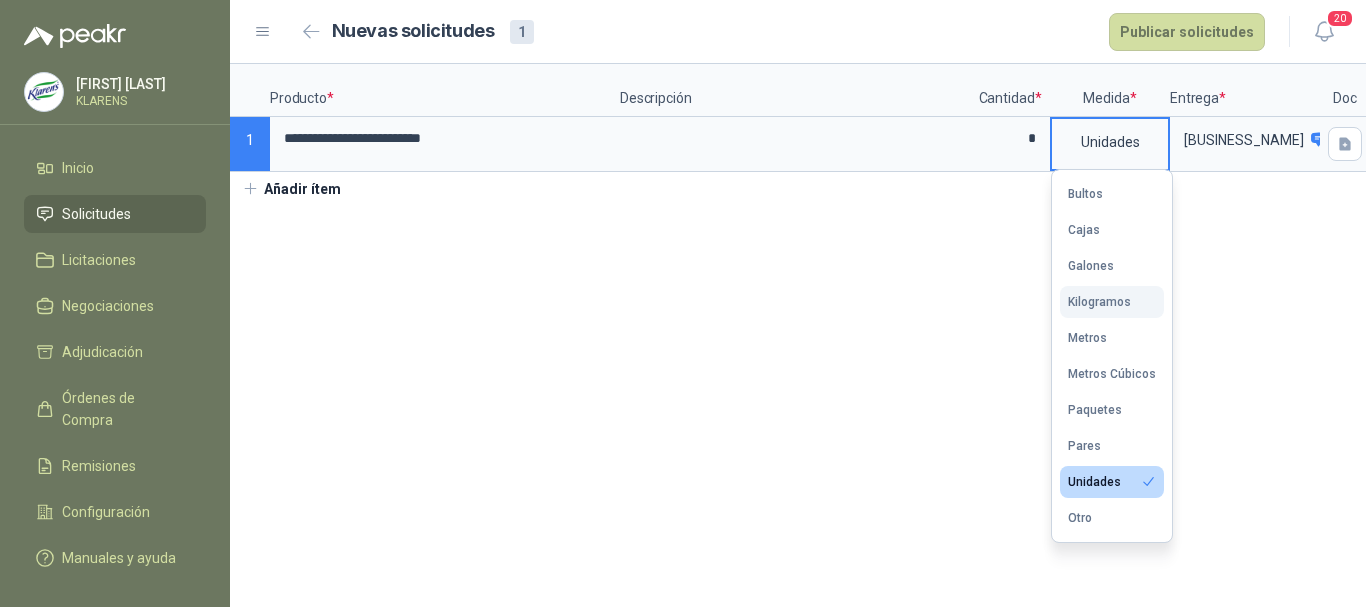 click on "Kilogramos" at bounding box center (1099, 302) 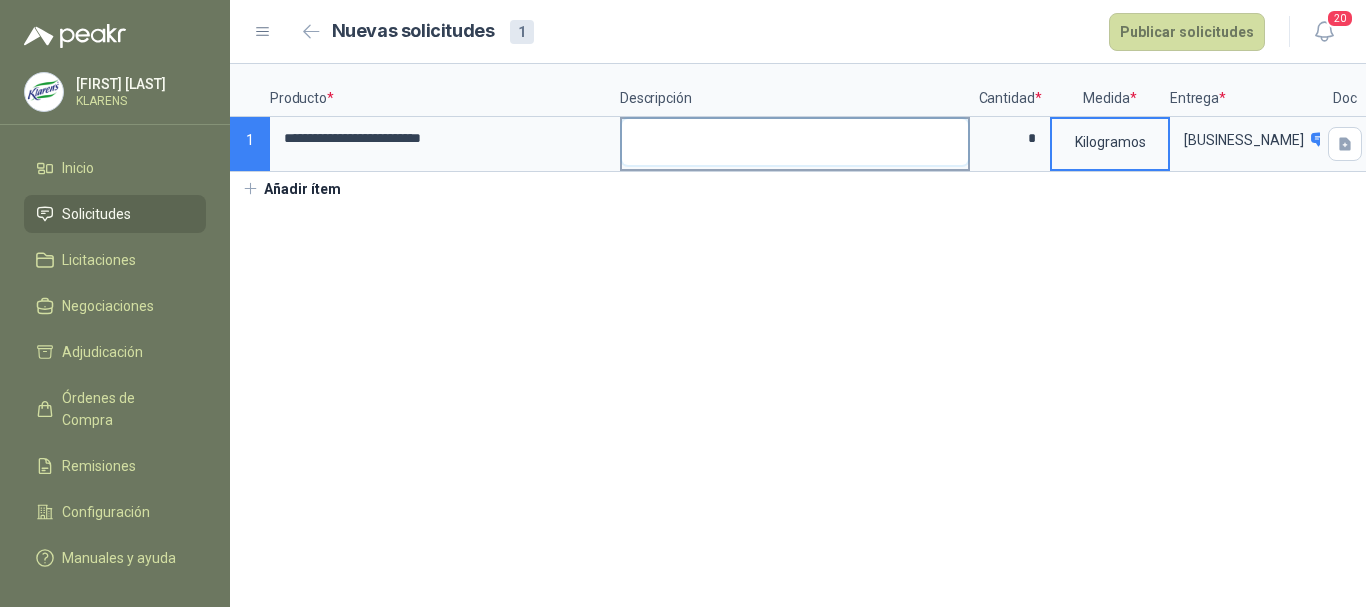 click at bounding box center [795, 142] 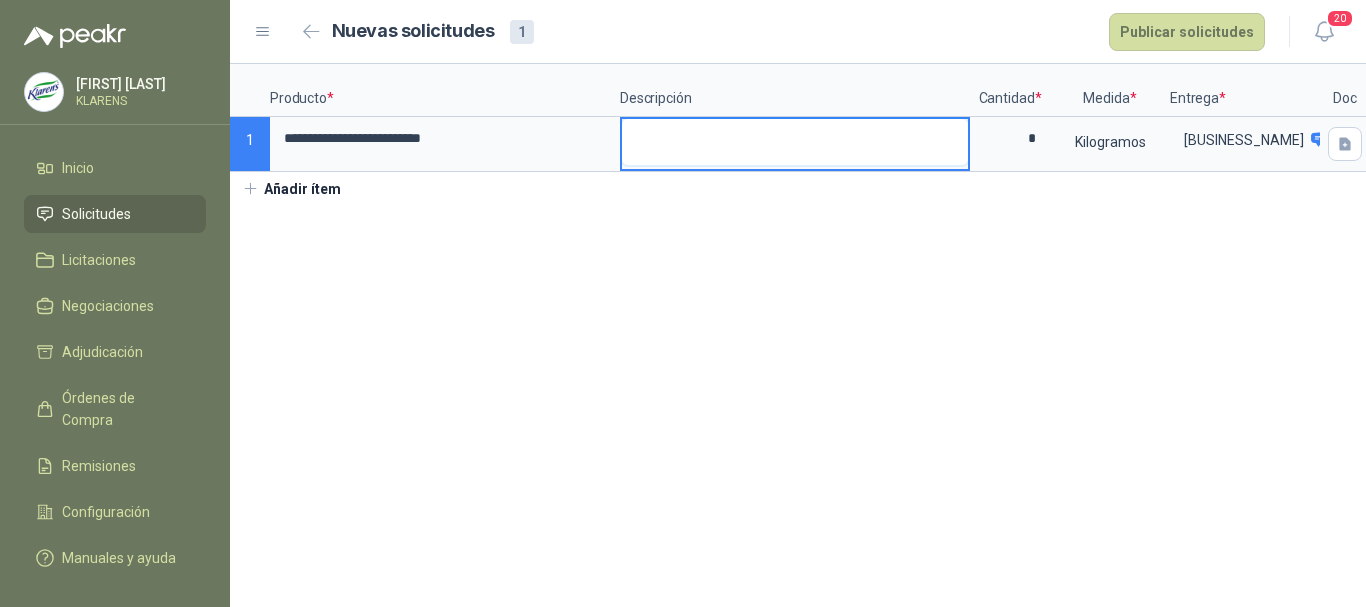type 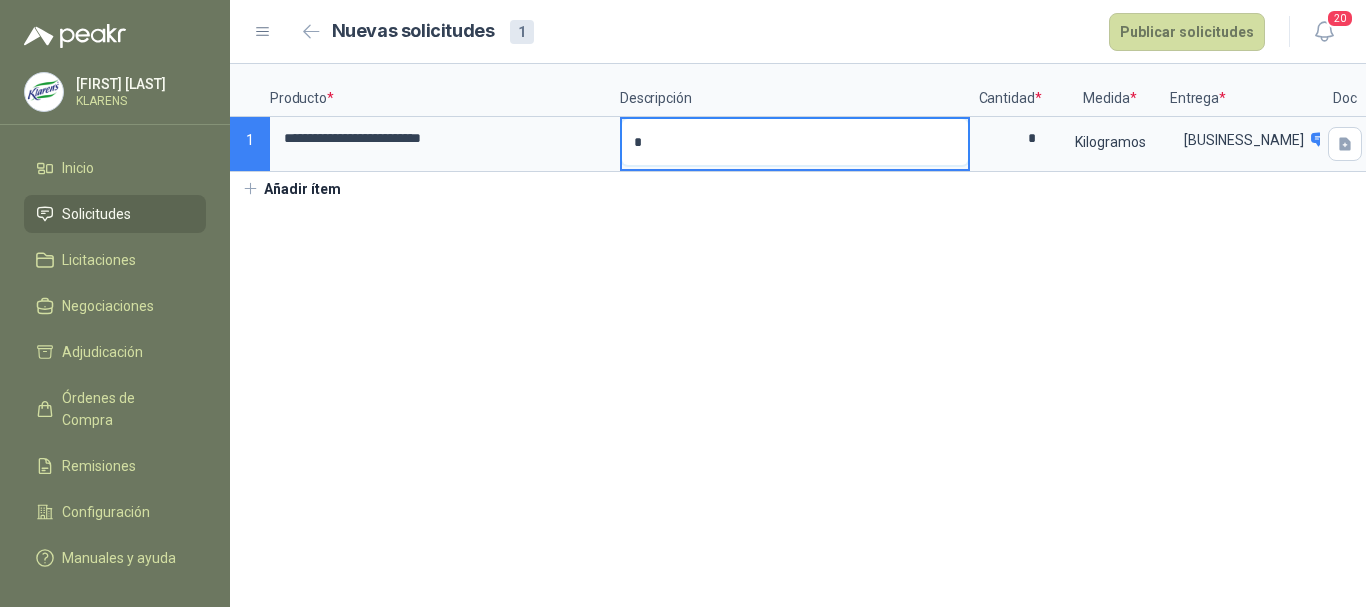 type 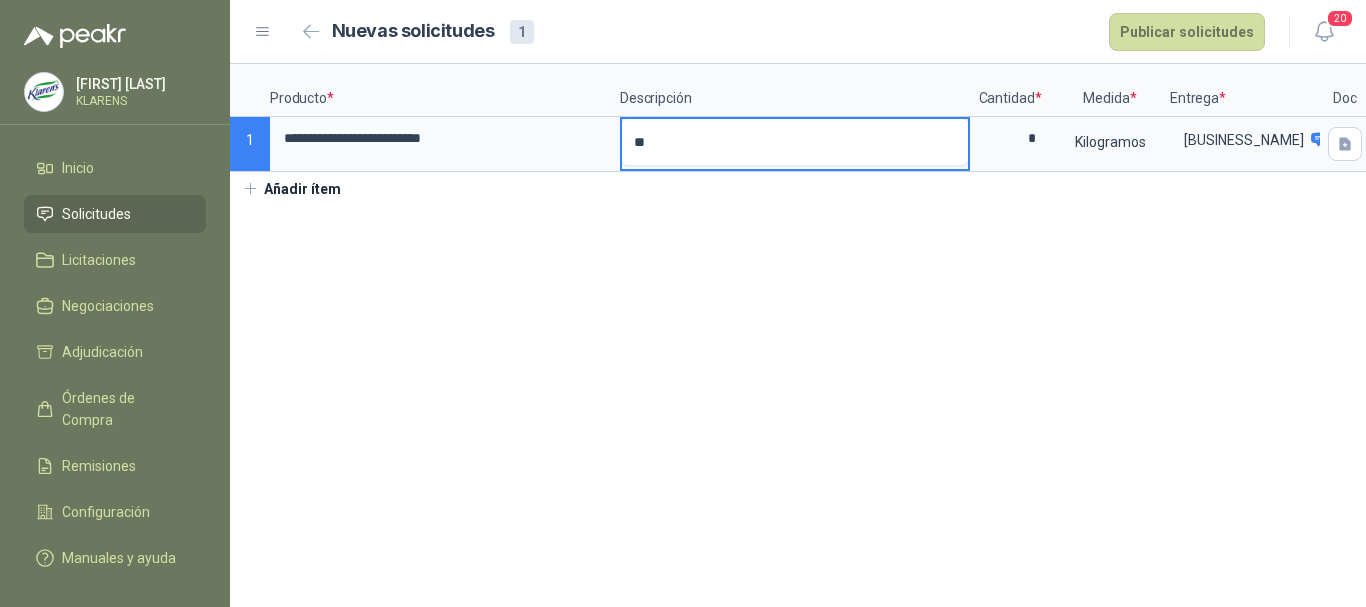 type 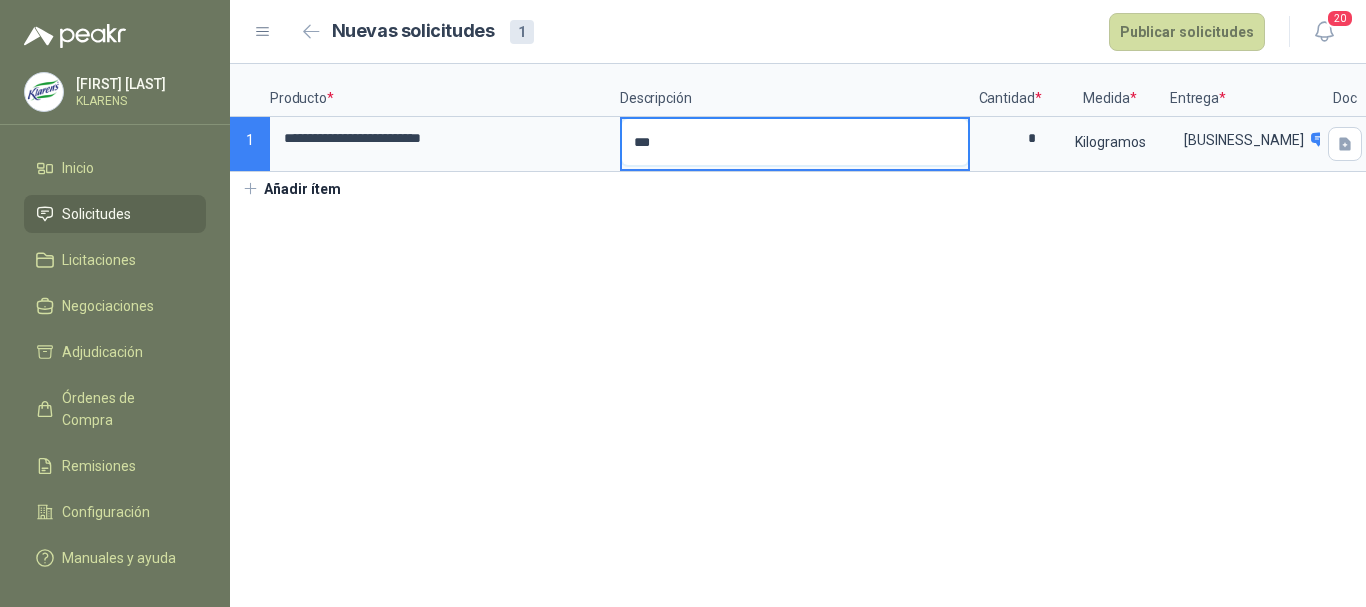 type 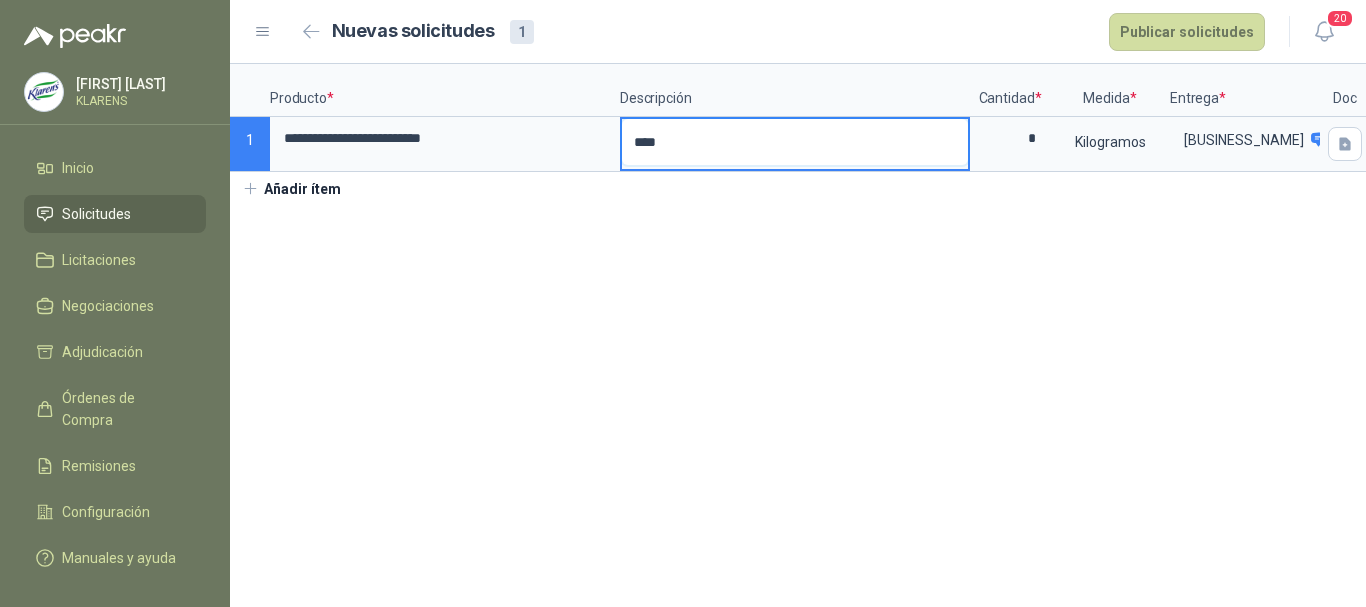 type 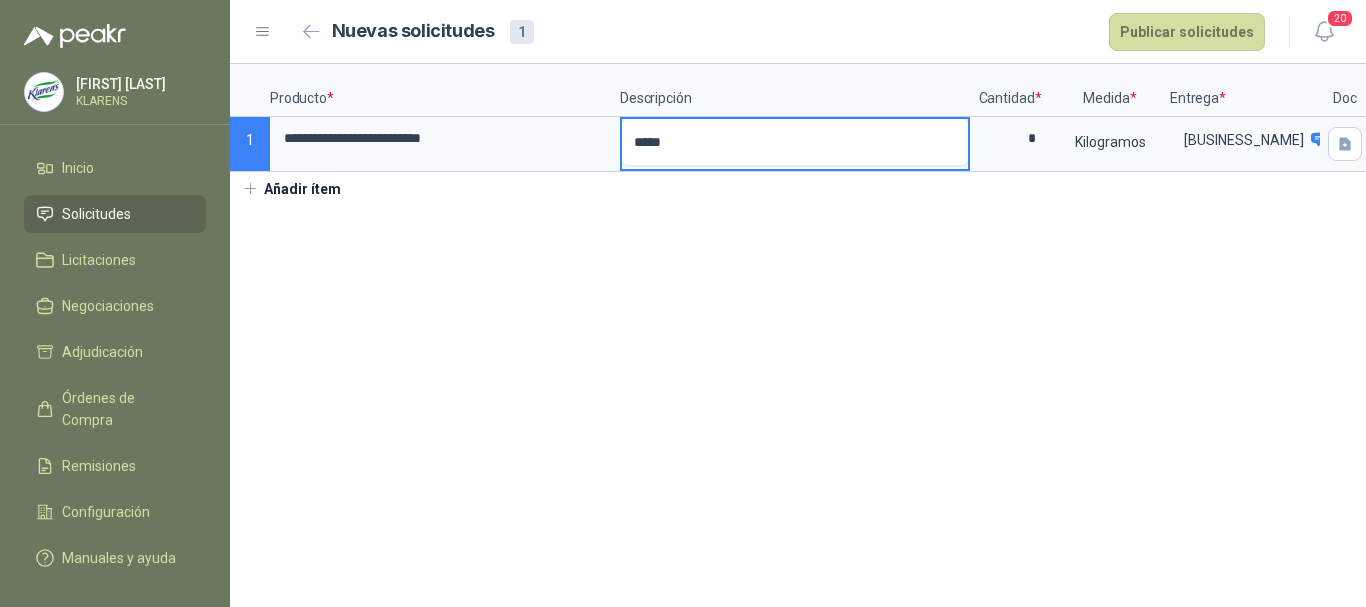 type 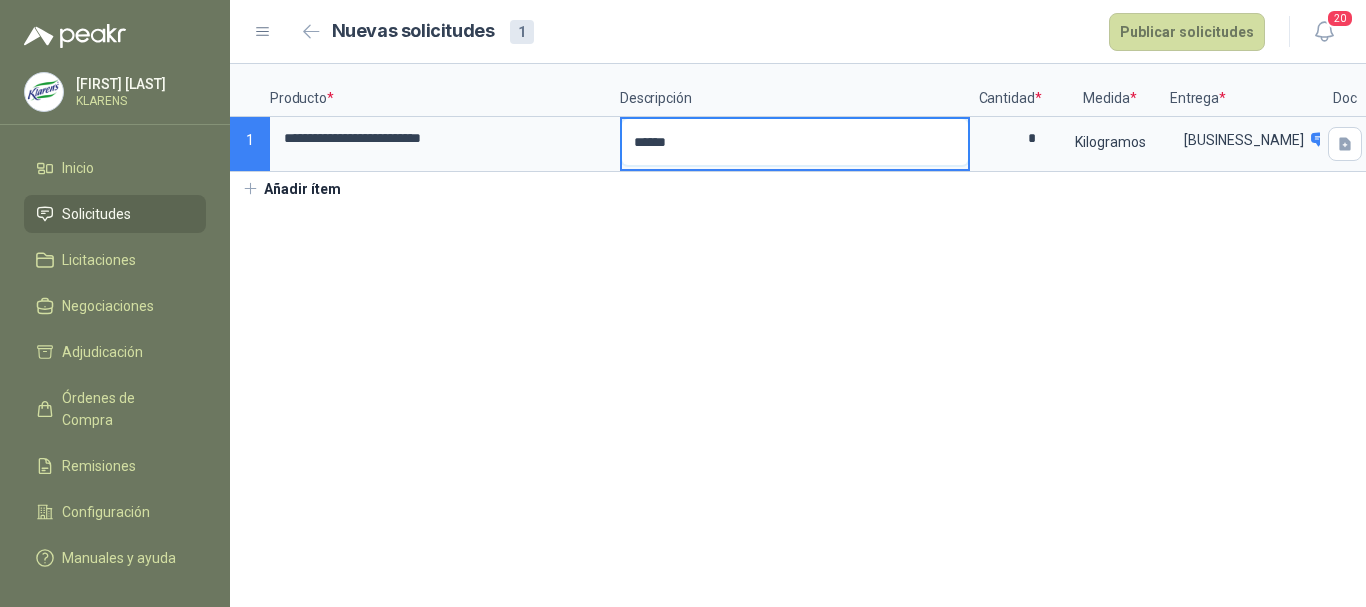 type 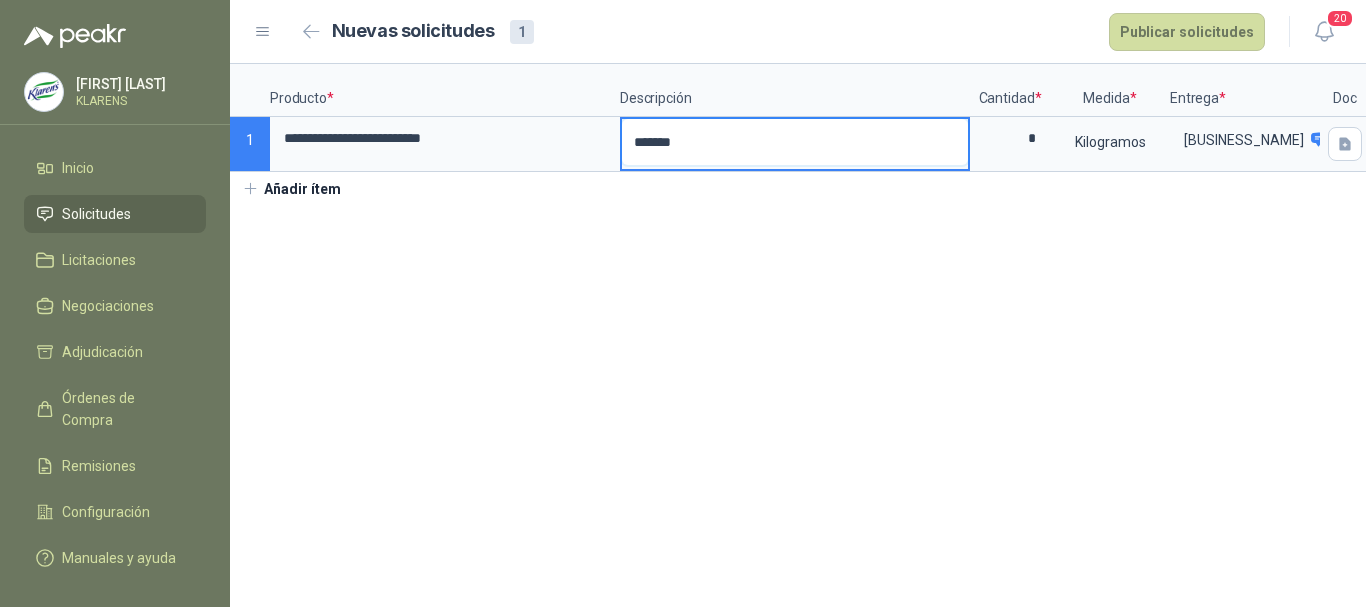 type 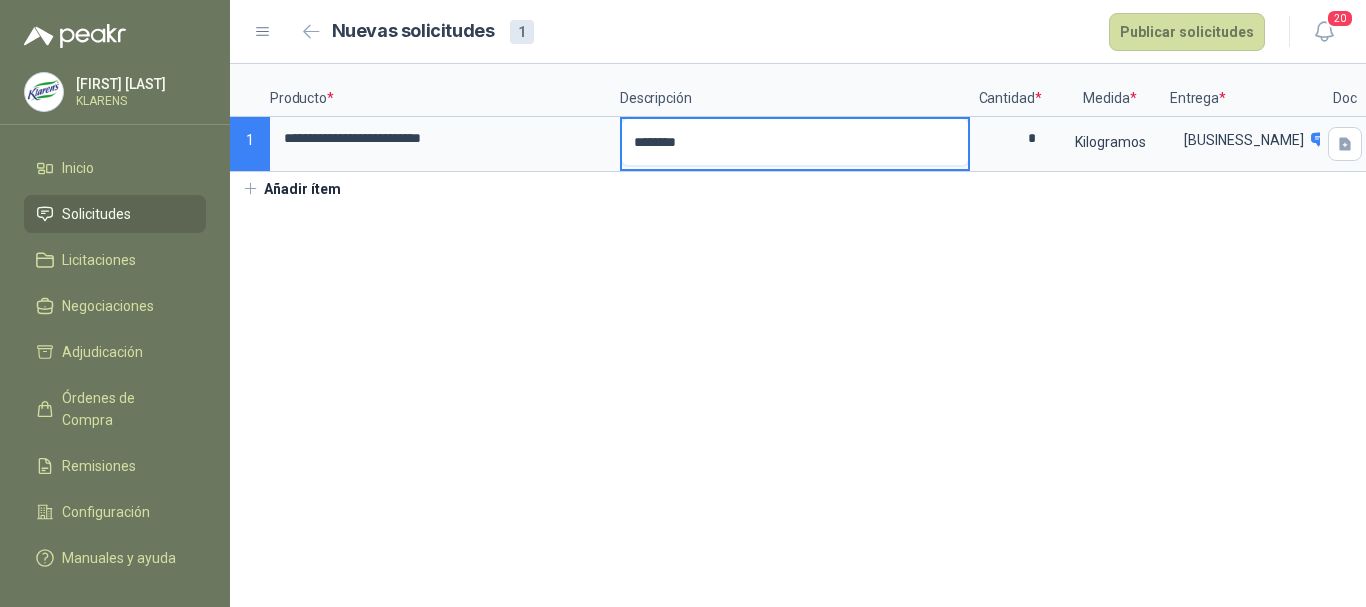 type 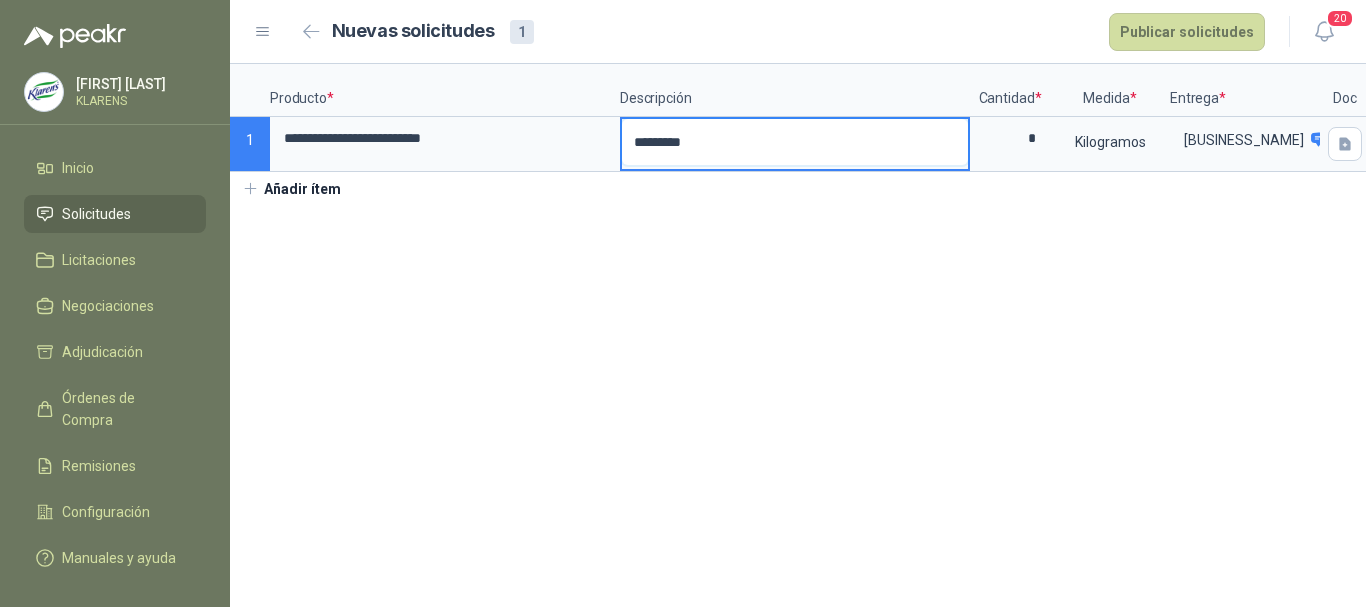 type 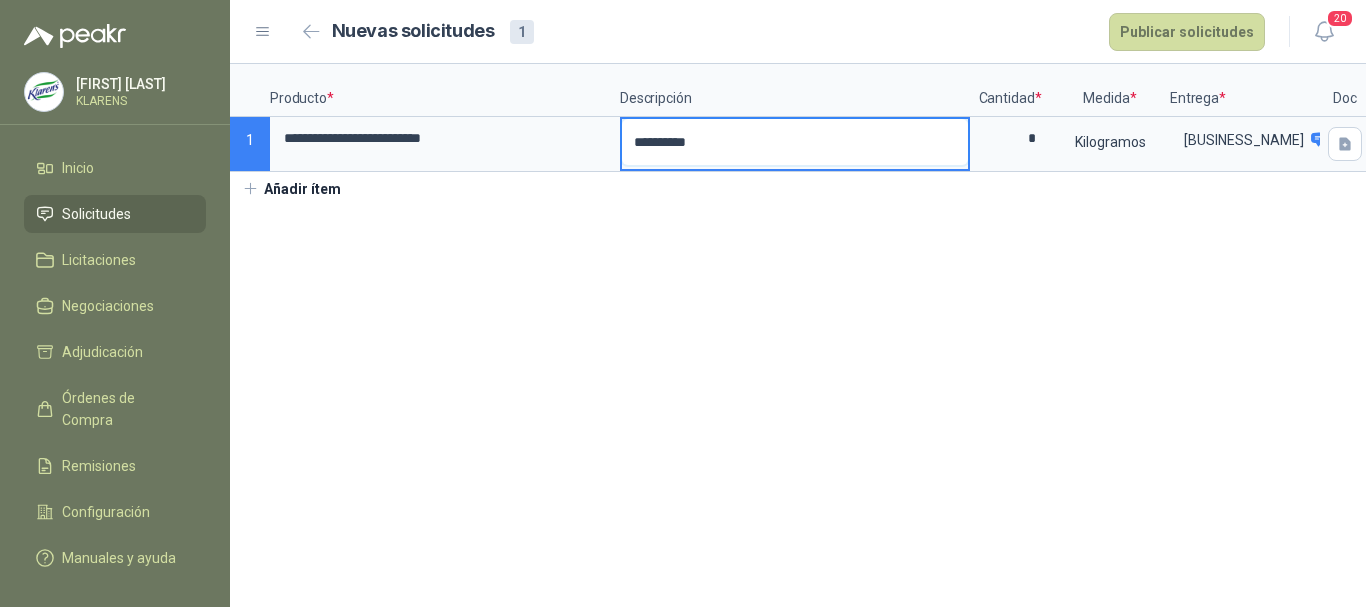 type on "*********" 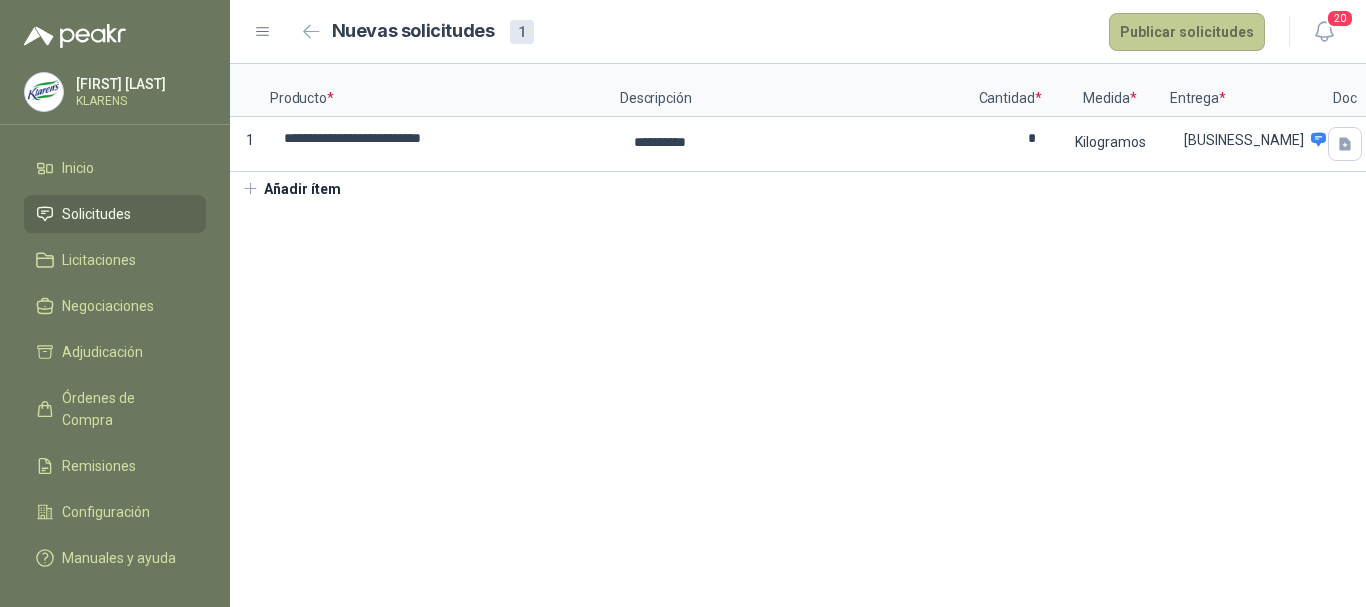 click on "Publicar solicitudes" at bounding box center [1187, 32] 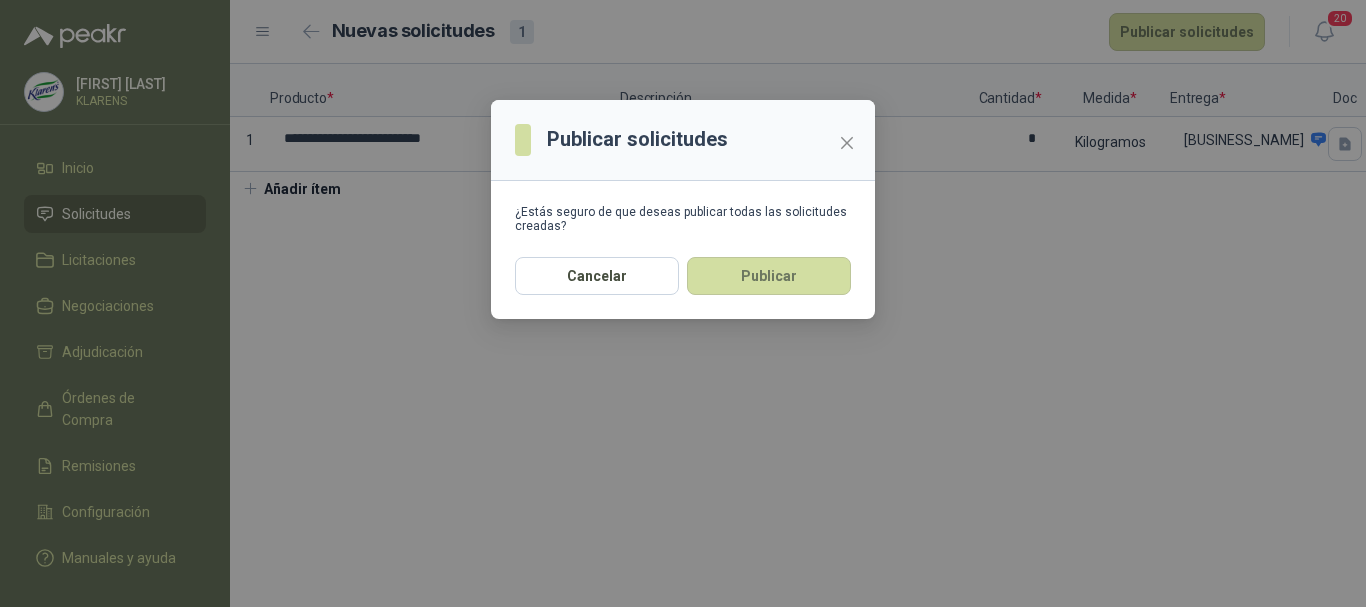 click on "Cancelar Publicar" at bounding box center [683, 288] 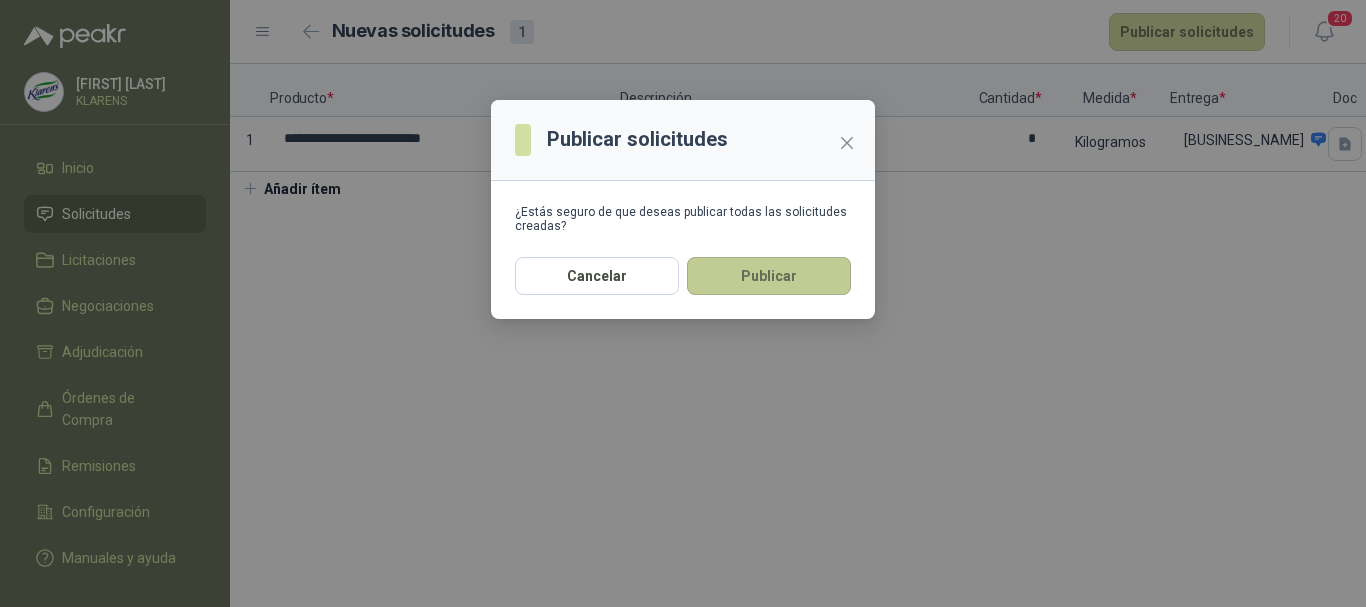 click on "Publicar" at bounding box center (769, 276) 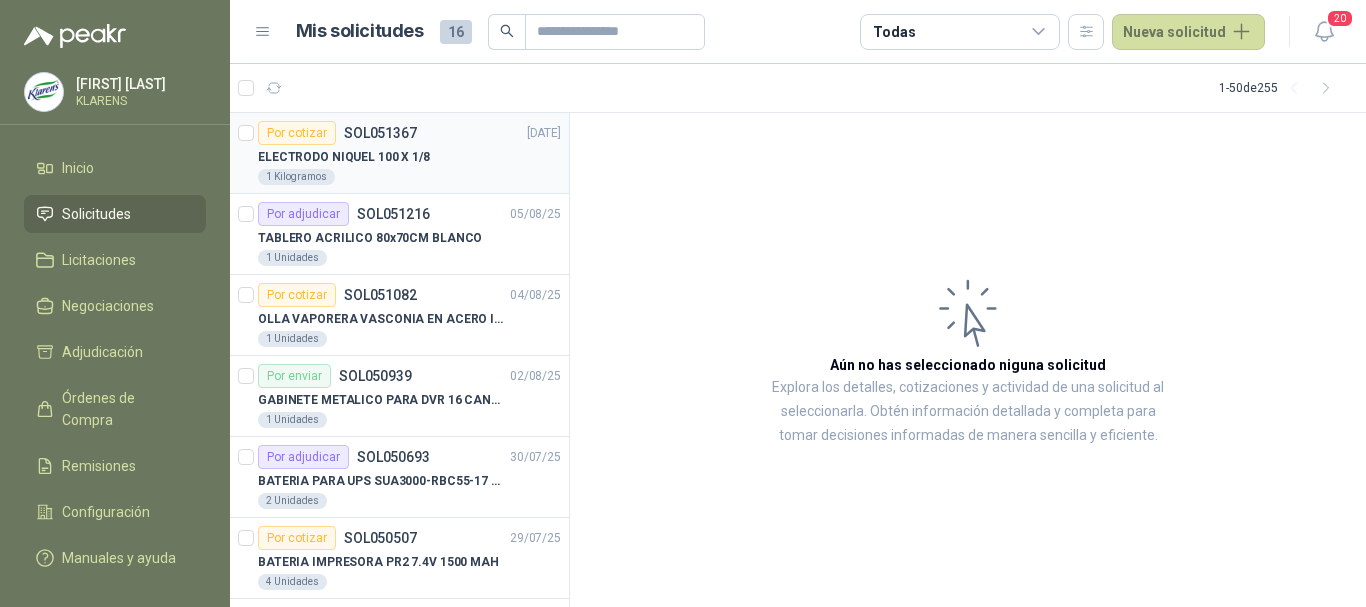 drag, startPoint x: 513, startPoint y: 167, endPoint x: 335, endPoint y: 128, distance: 182.2224 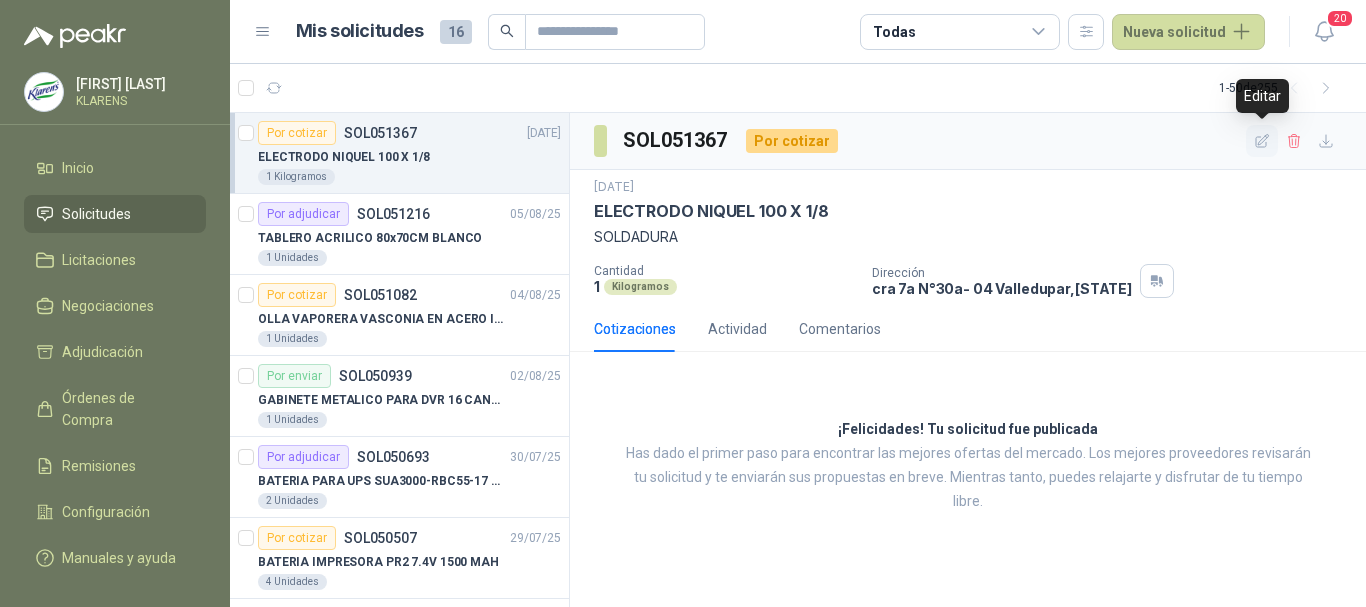 click 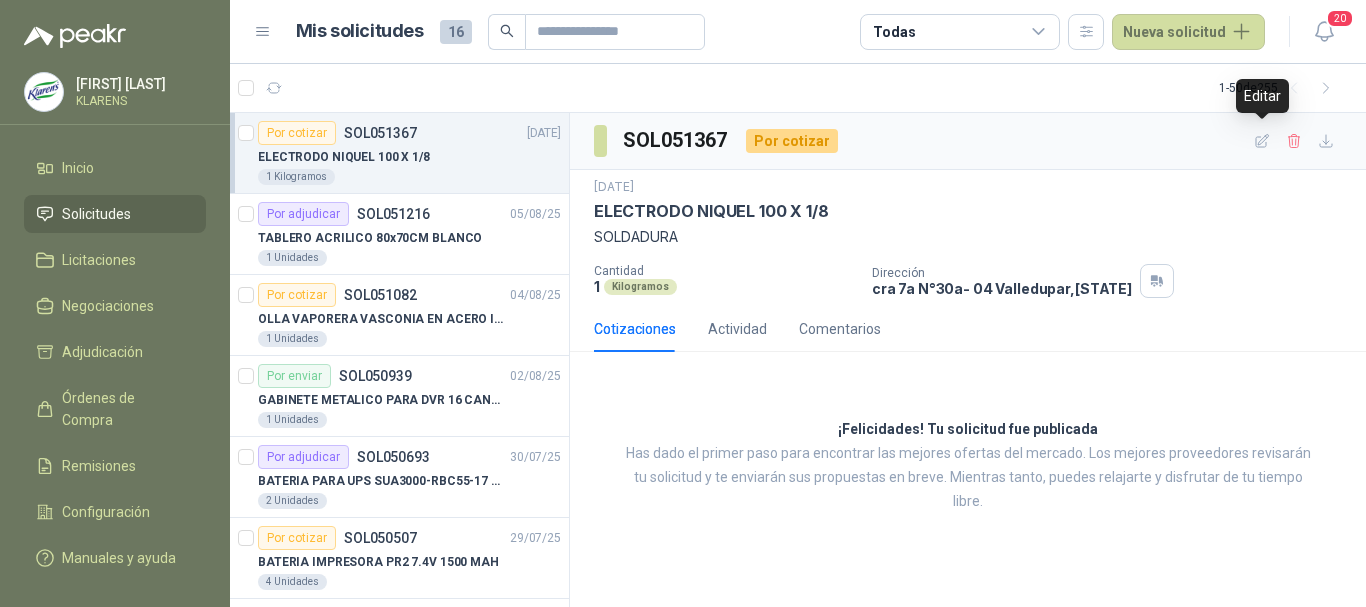 type 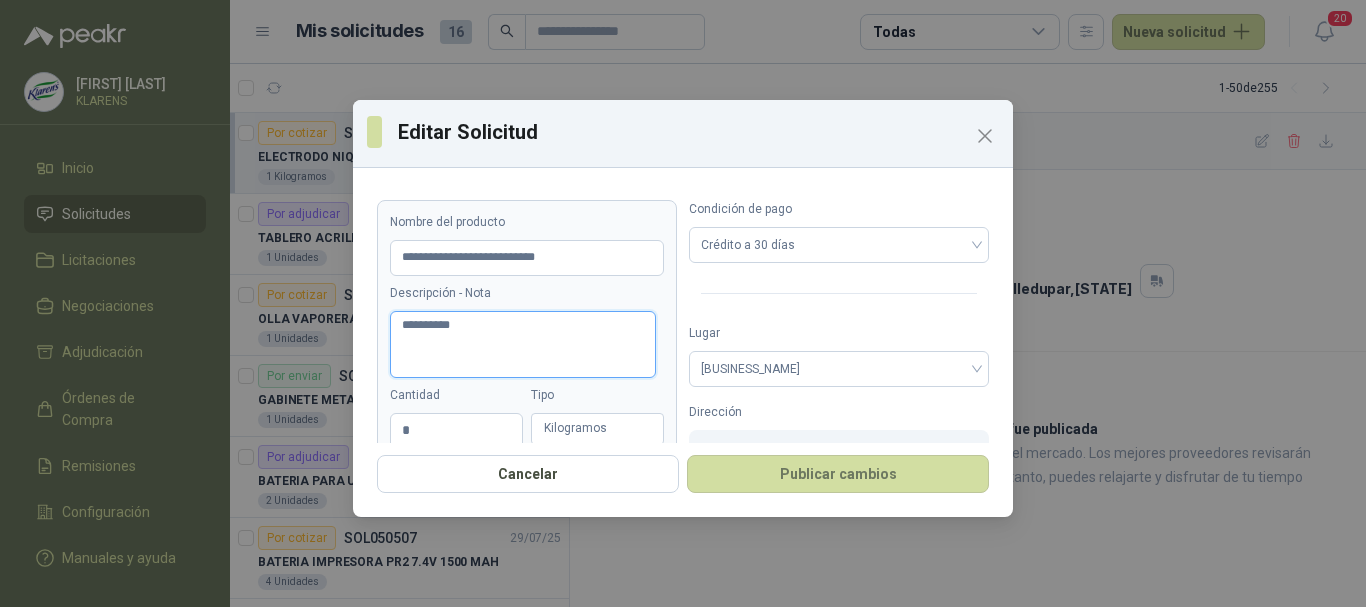 drag, startPoint x: 548, startPoint y: 325, endPoint x: 156, endPoint y: 314, distance: 392.1543 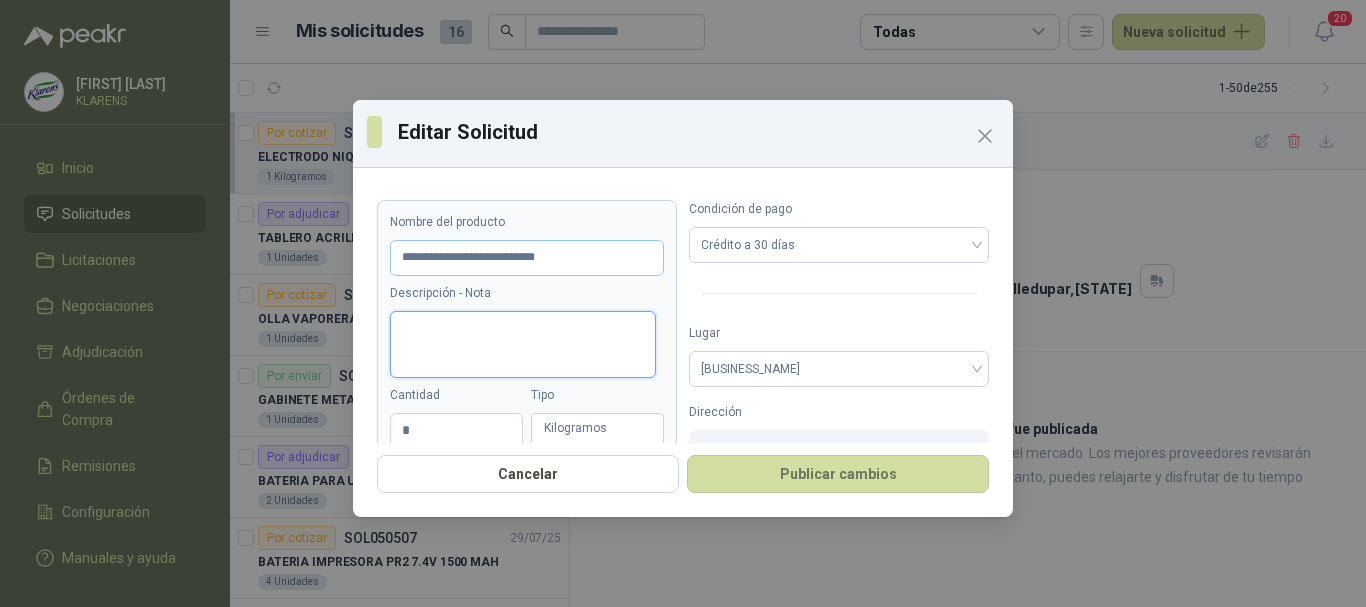 type 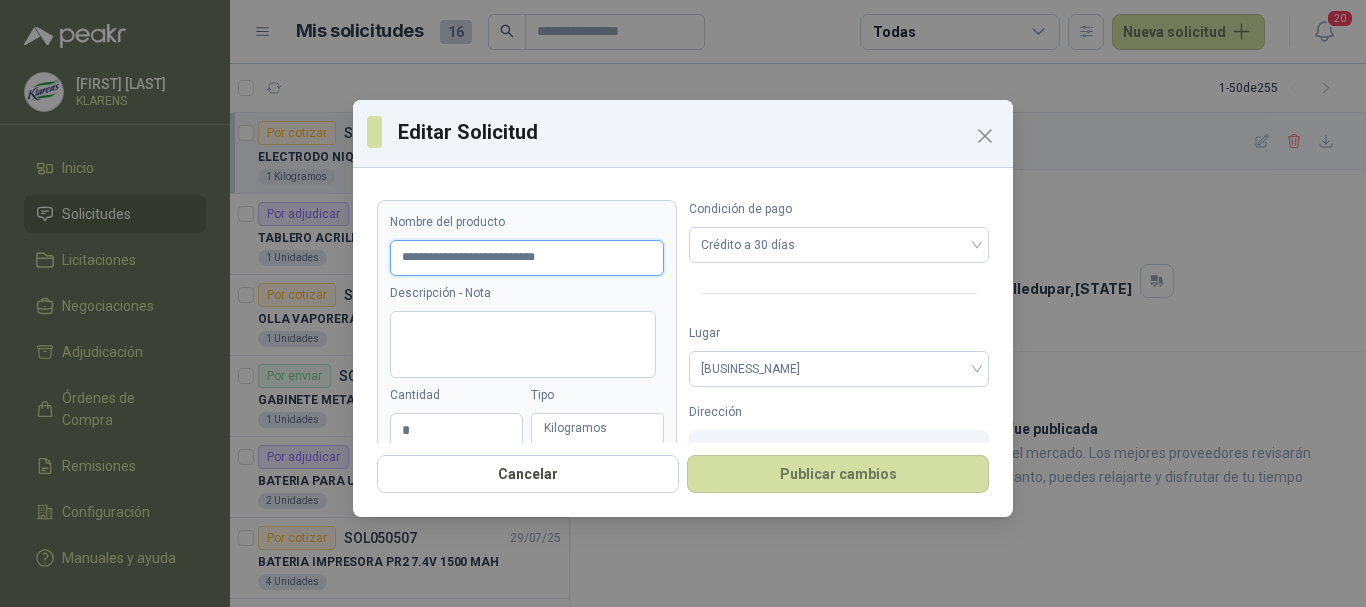 drag, startPoint x: 470, startPoint y: 253, endPoint x: 0, endPoint y: 273, distance: 470.42535 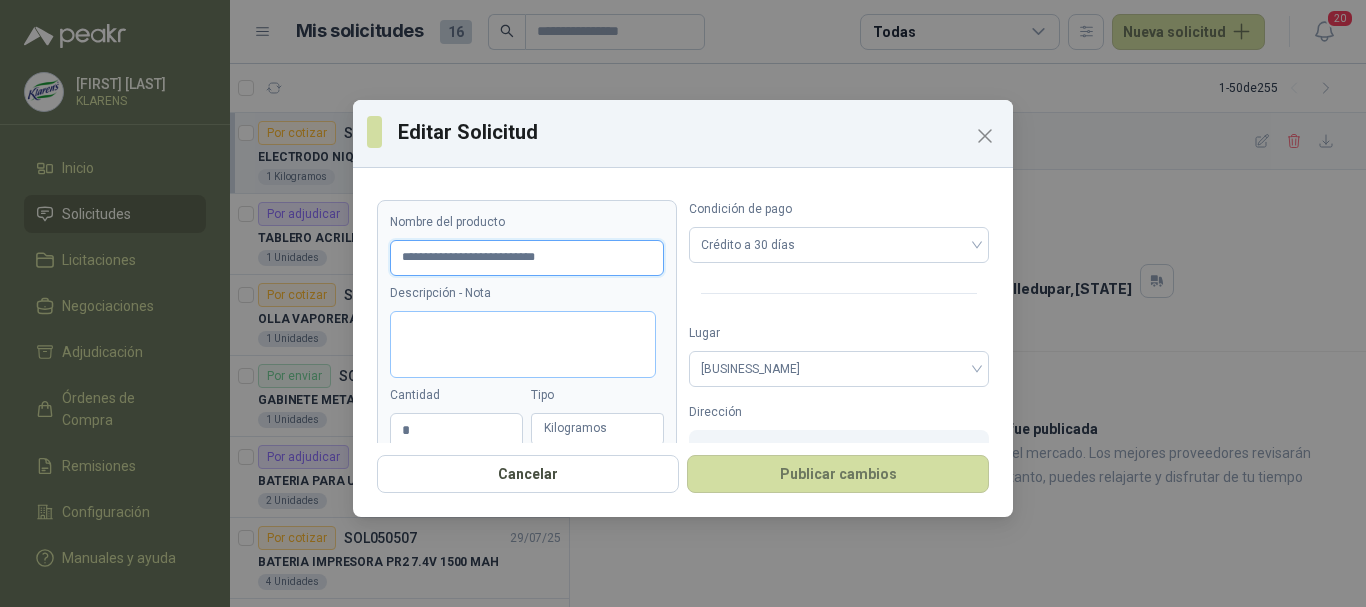 type on "**********" 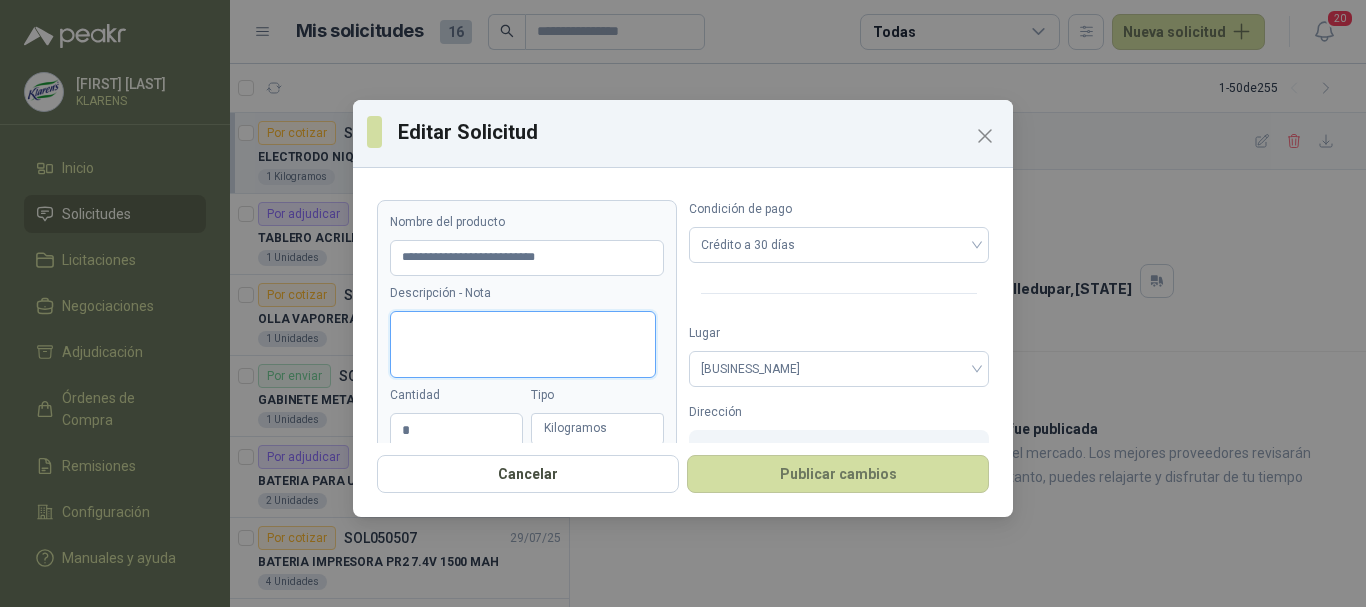 click on "Descripción - Nota" at bounding box center (523, 344) 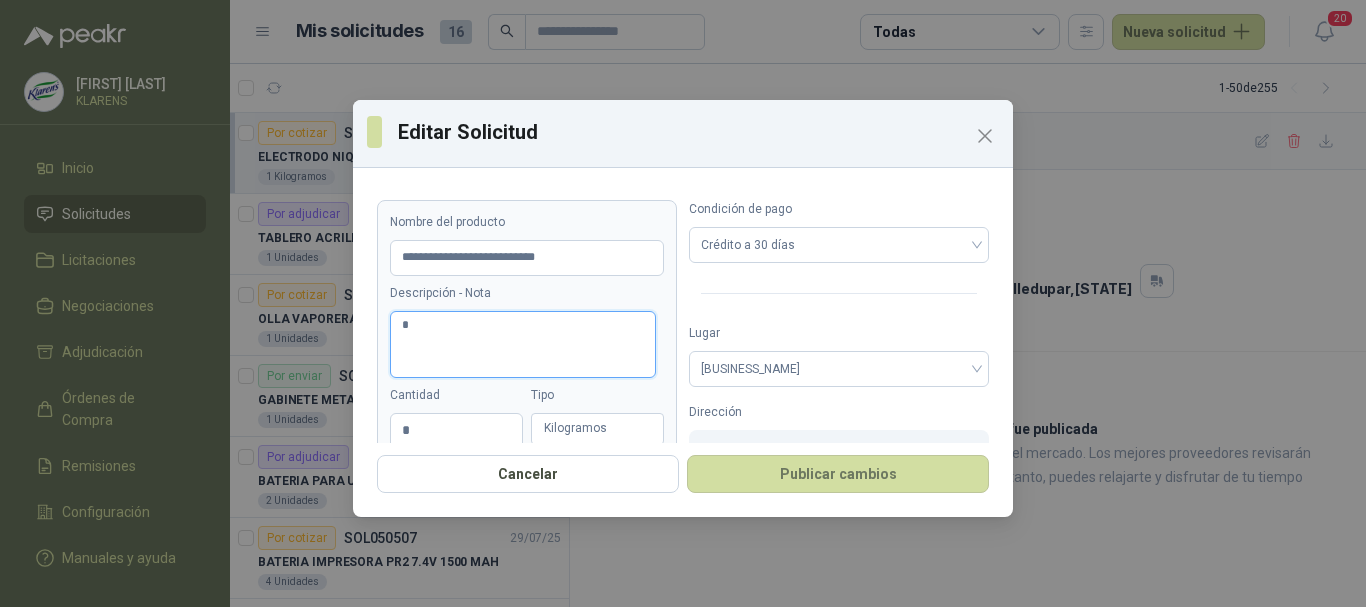 type 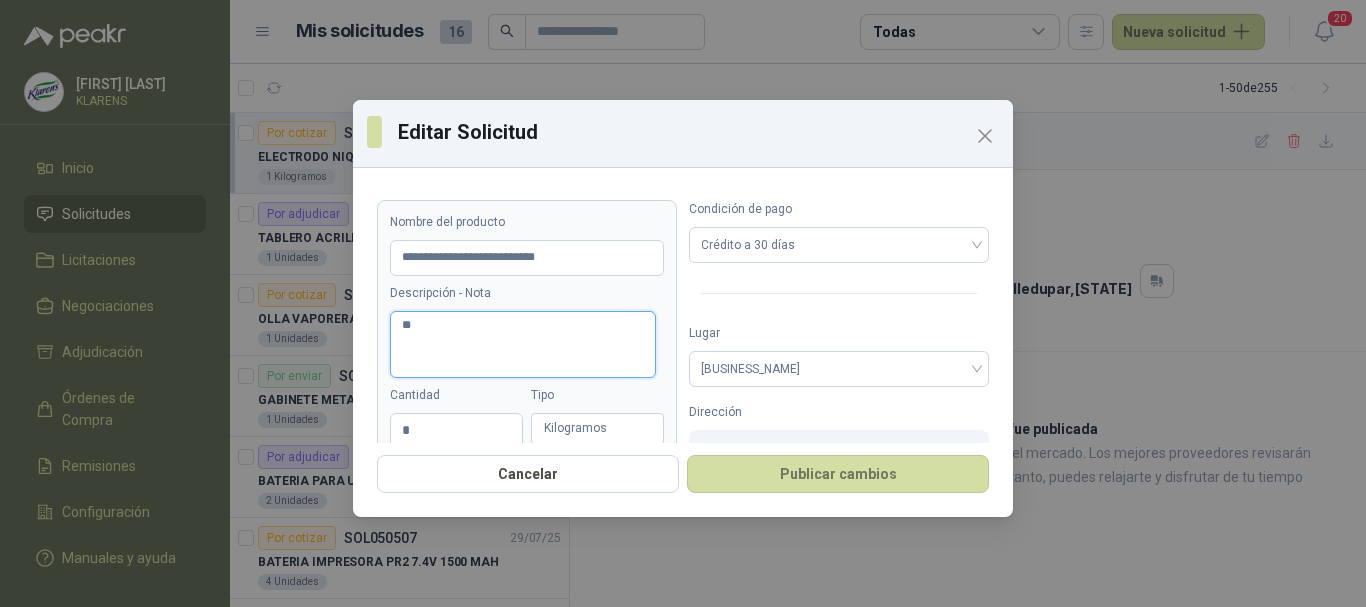 type 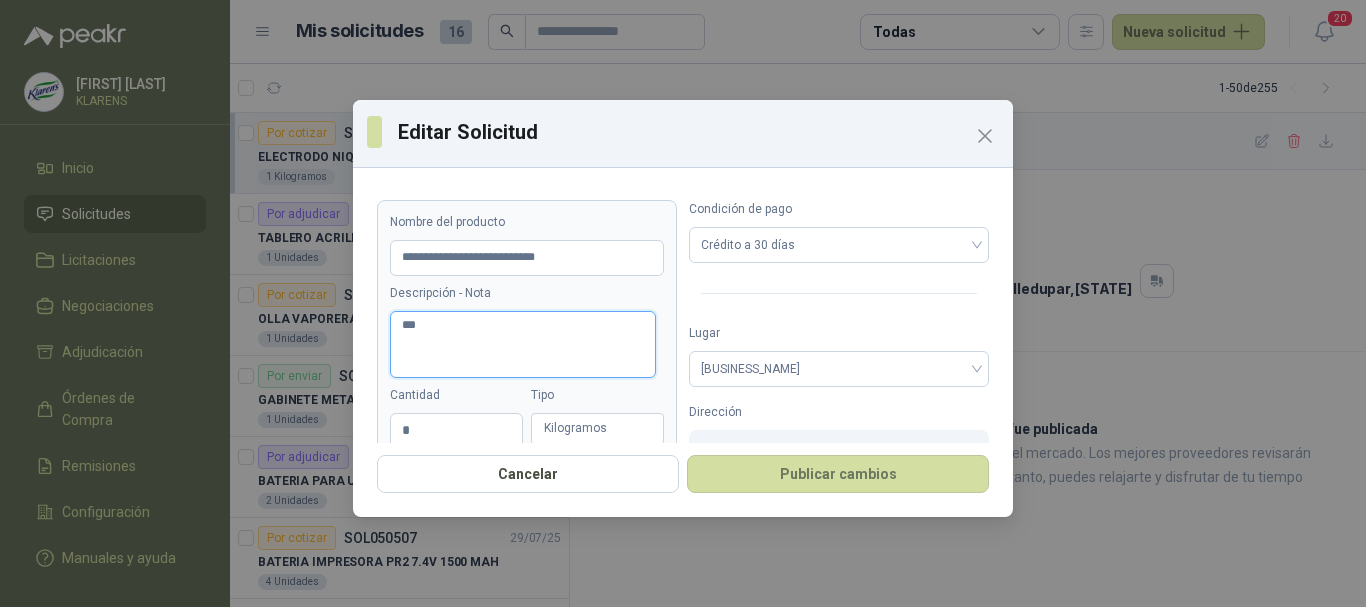 type 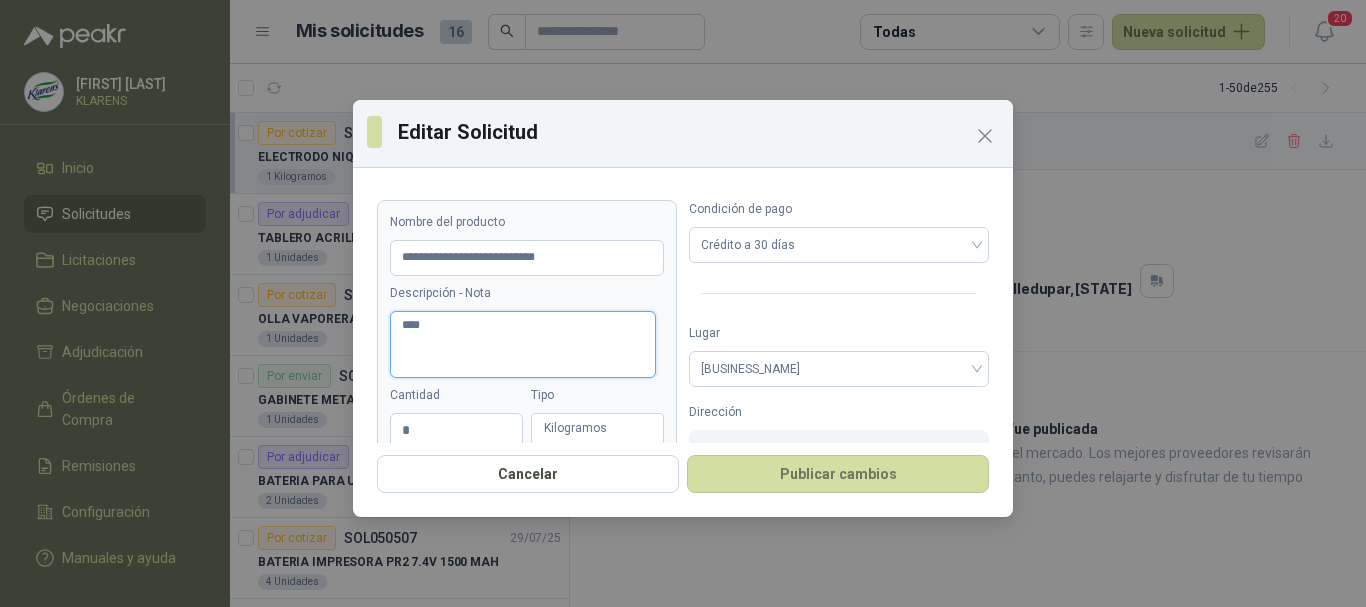 type 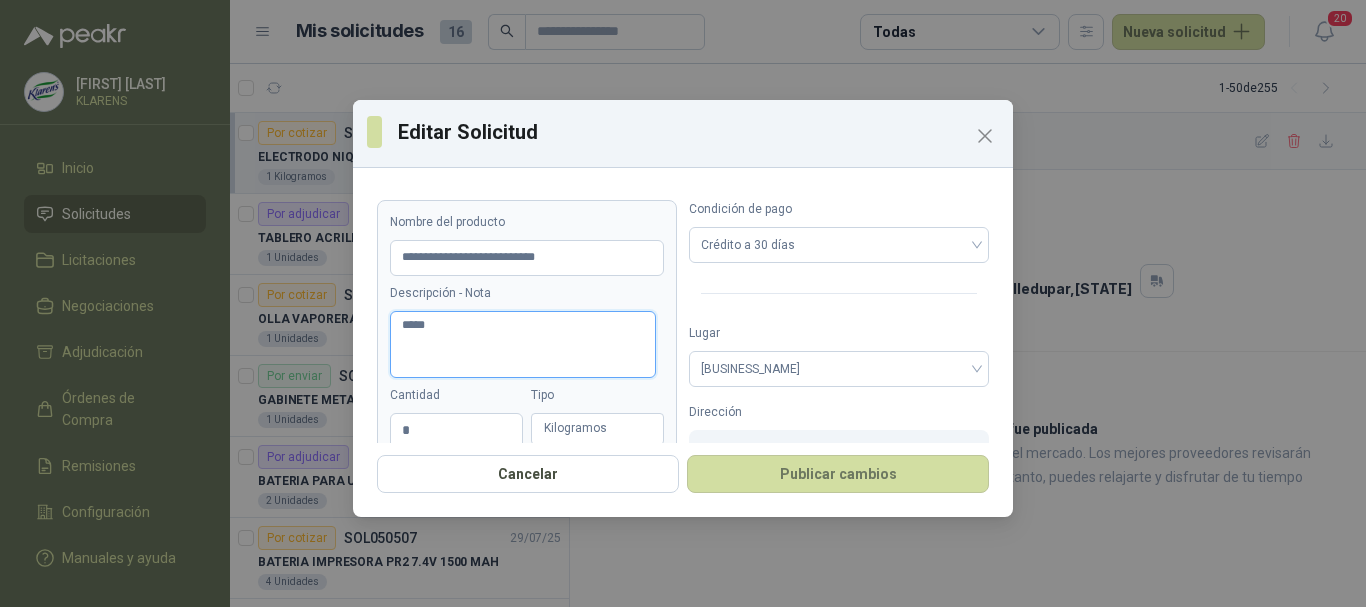 type 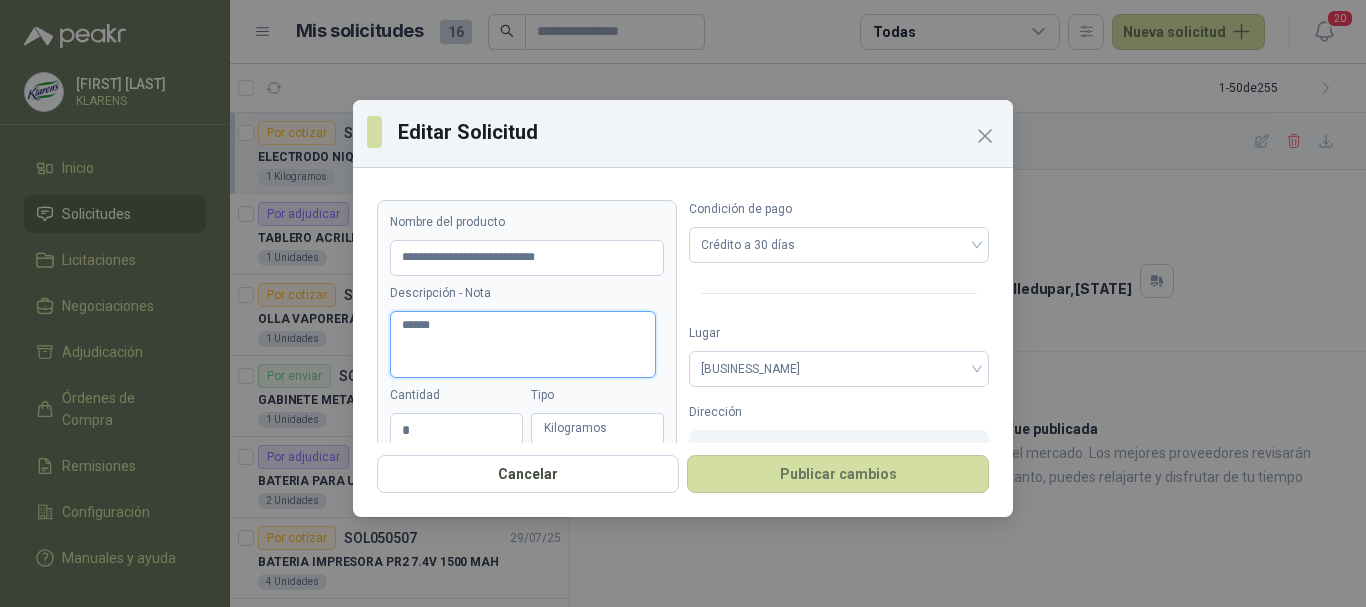 type 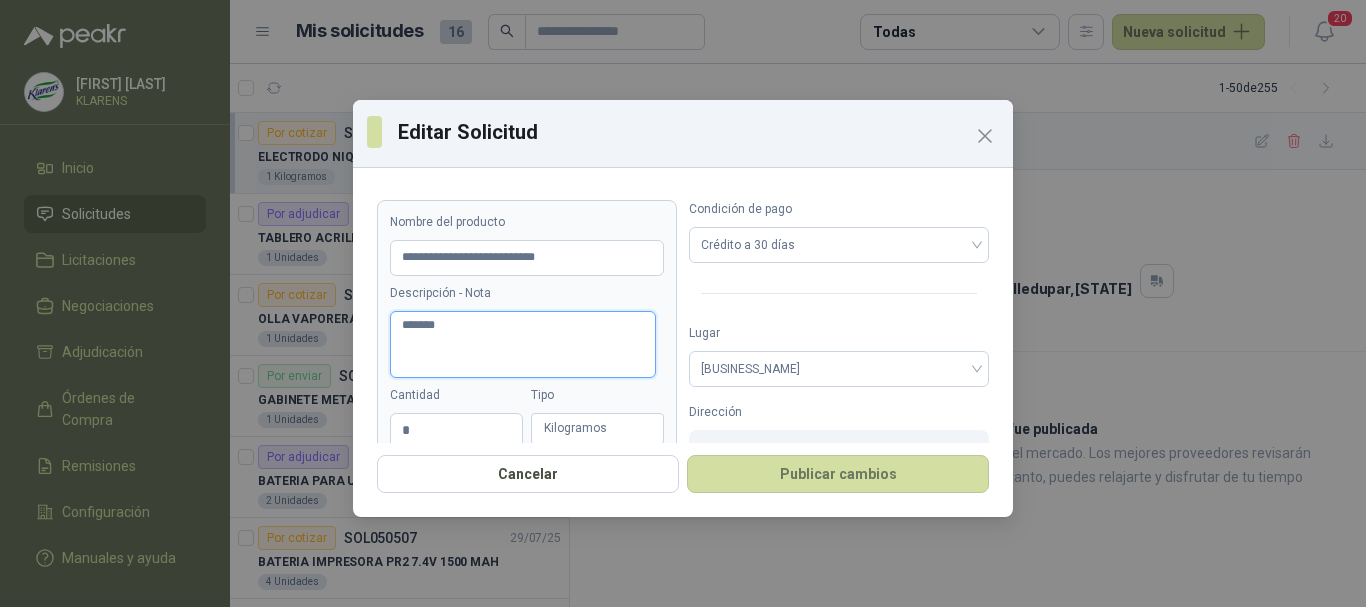 type 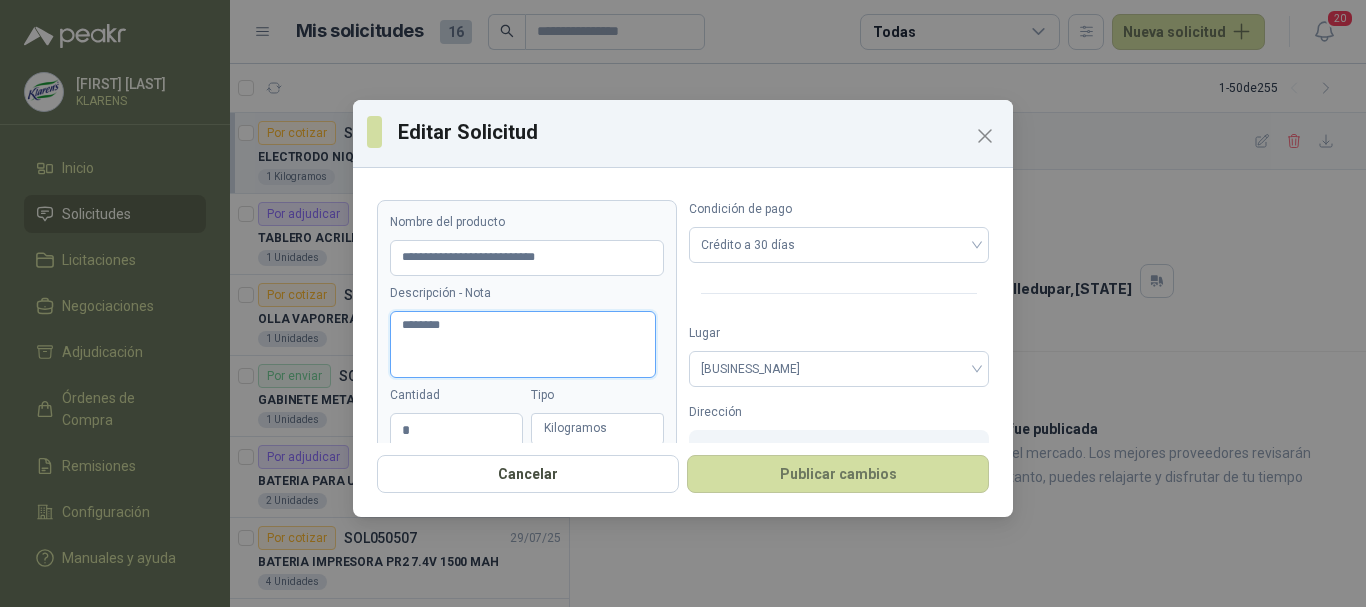 type 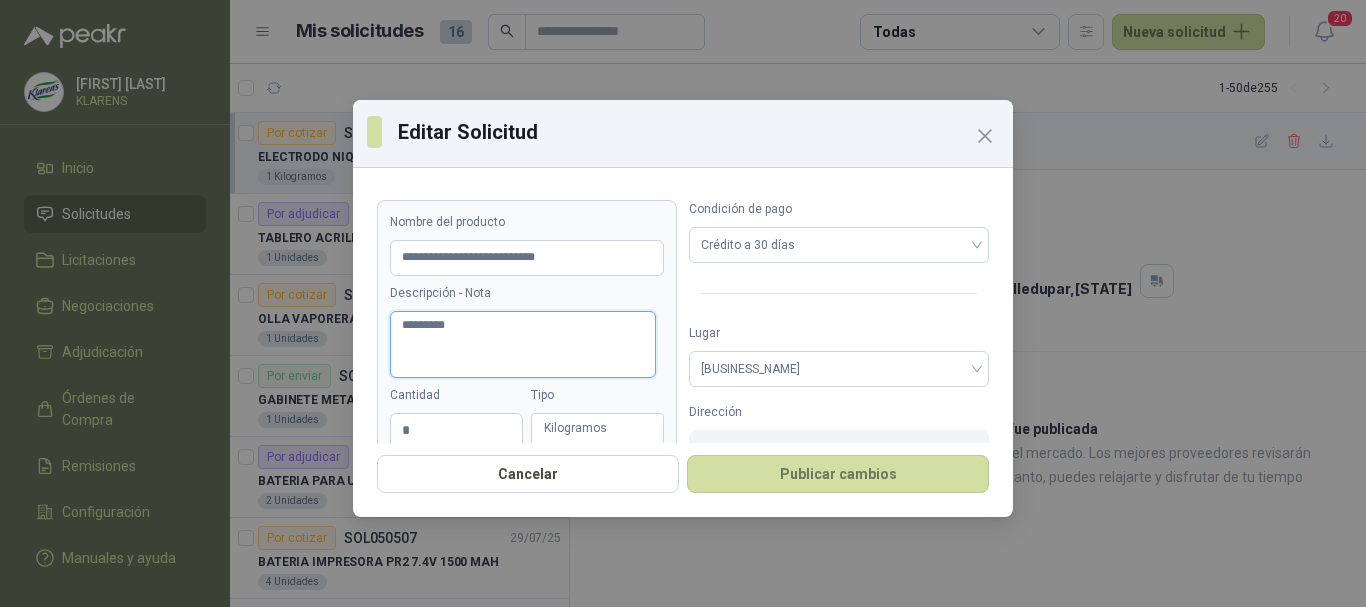 type 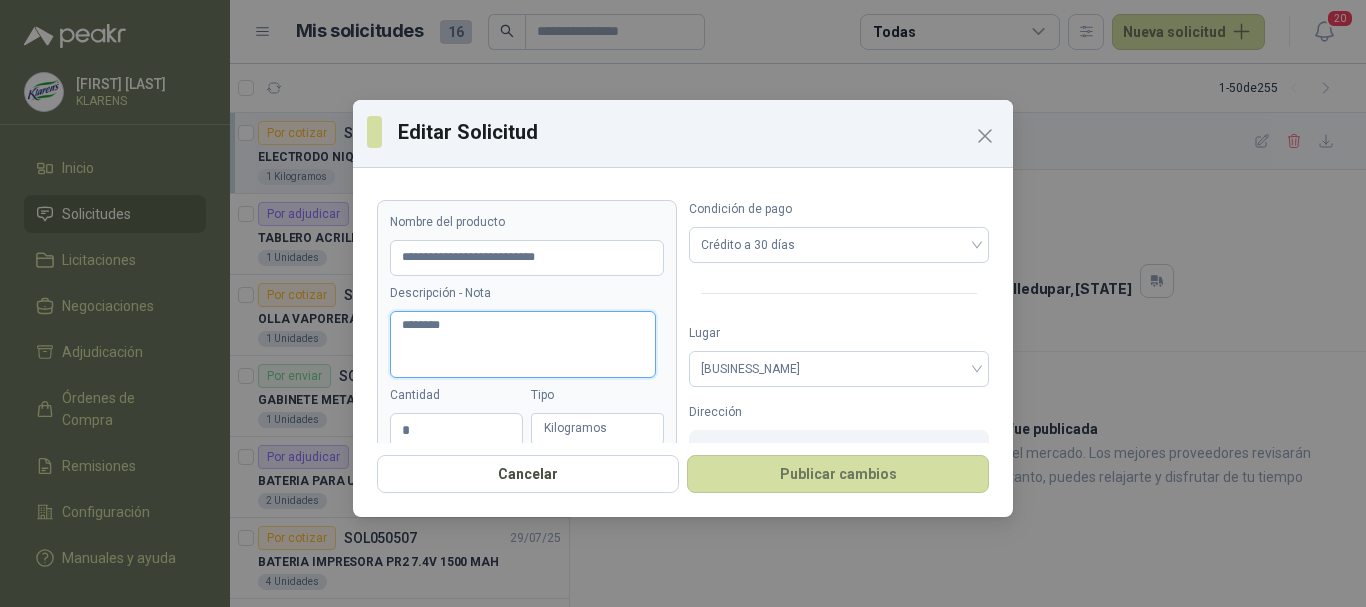 type 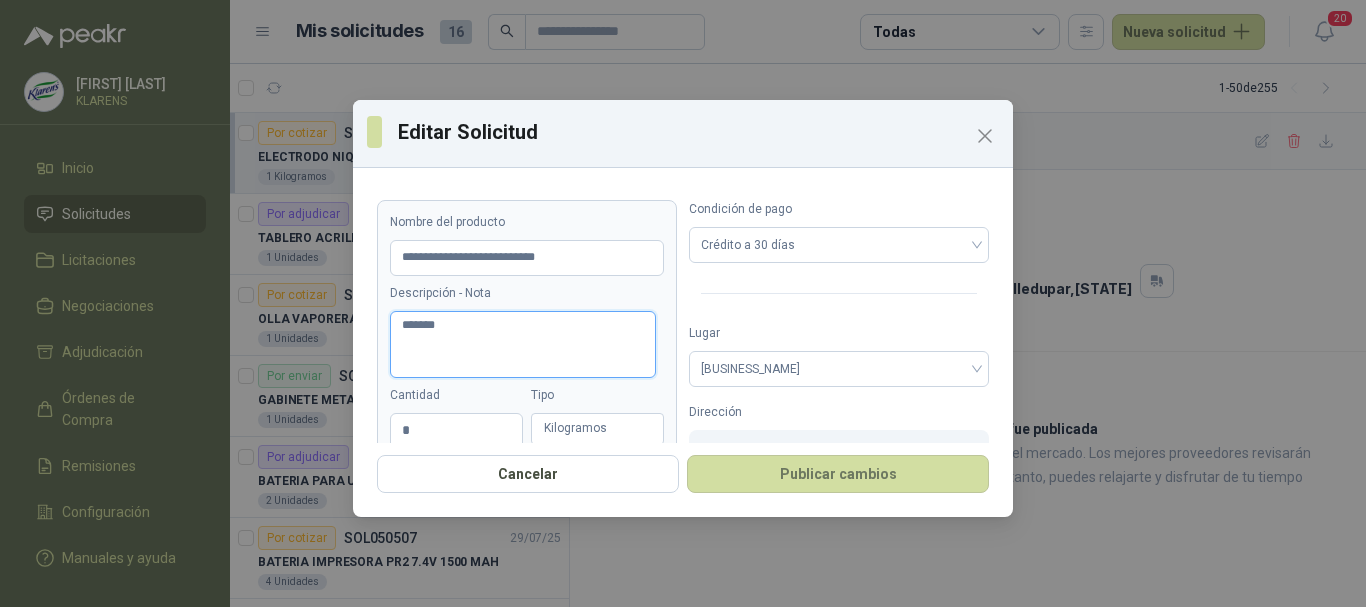 type 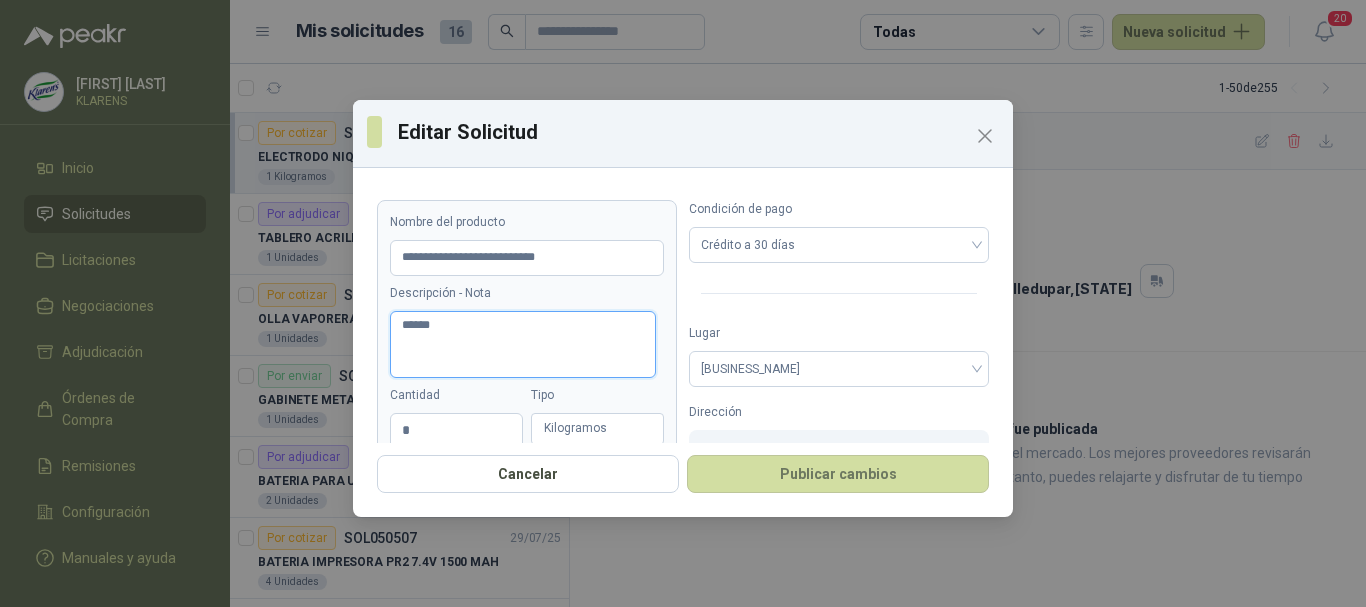 type 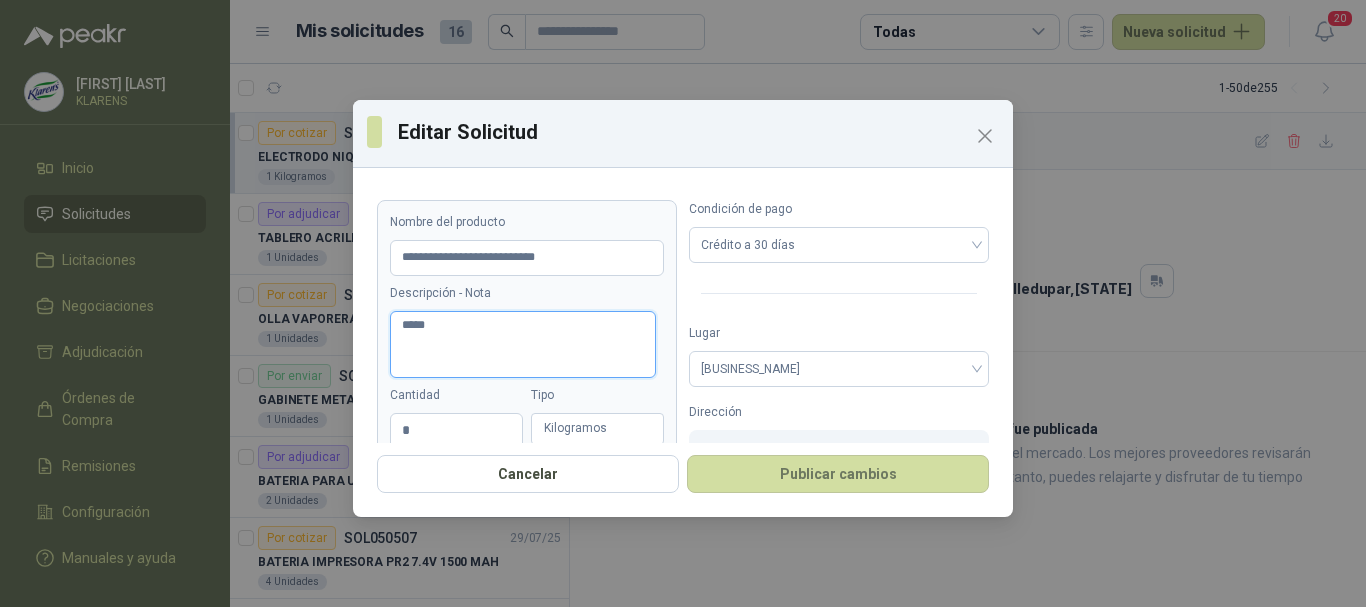 type 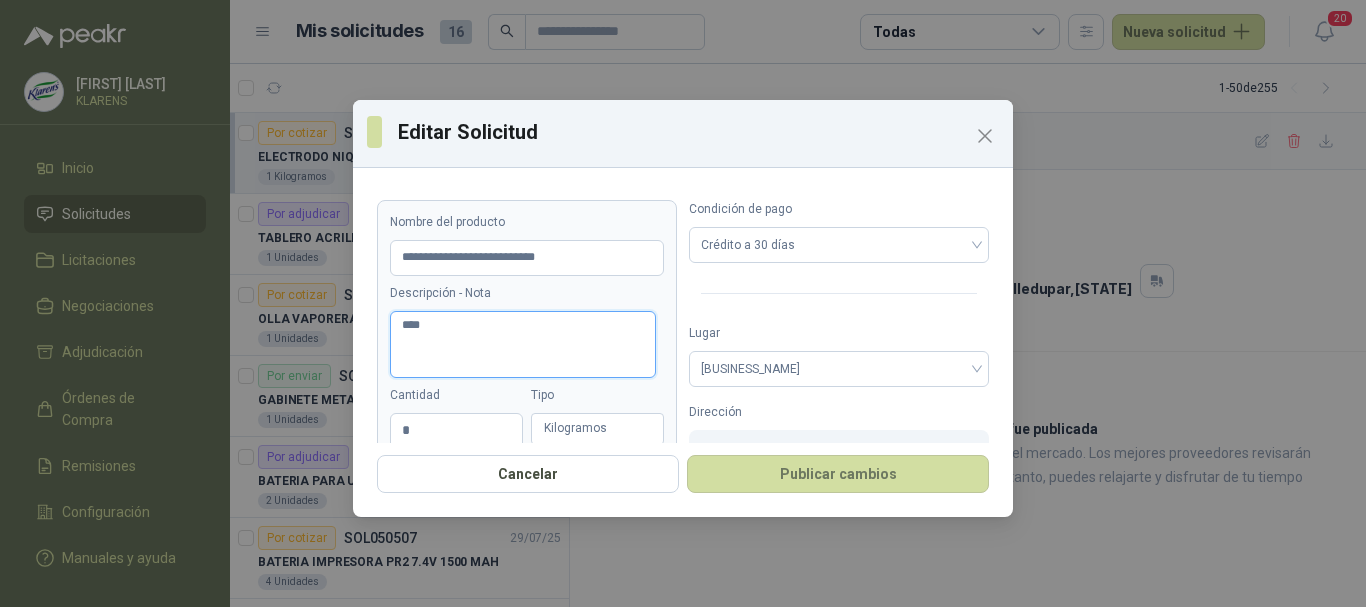 type 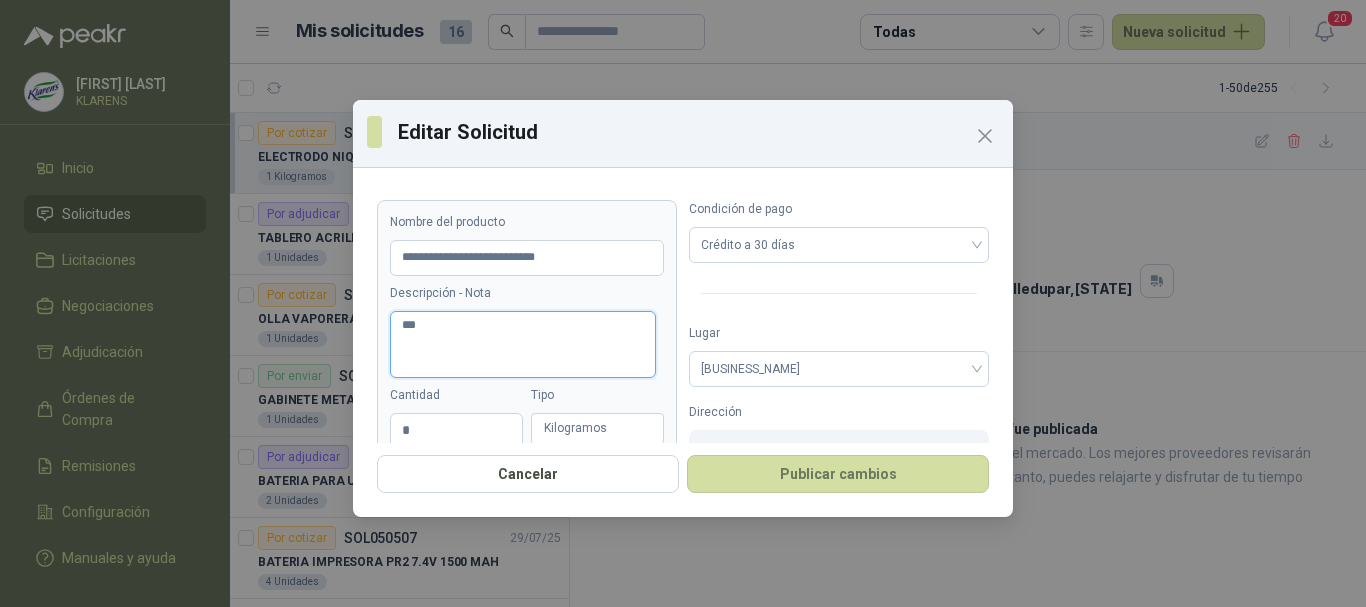 type 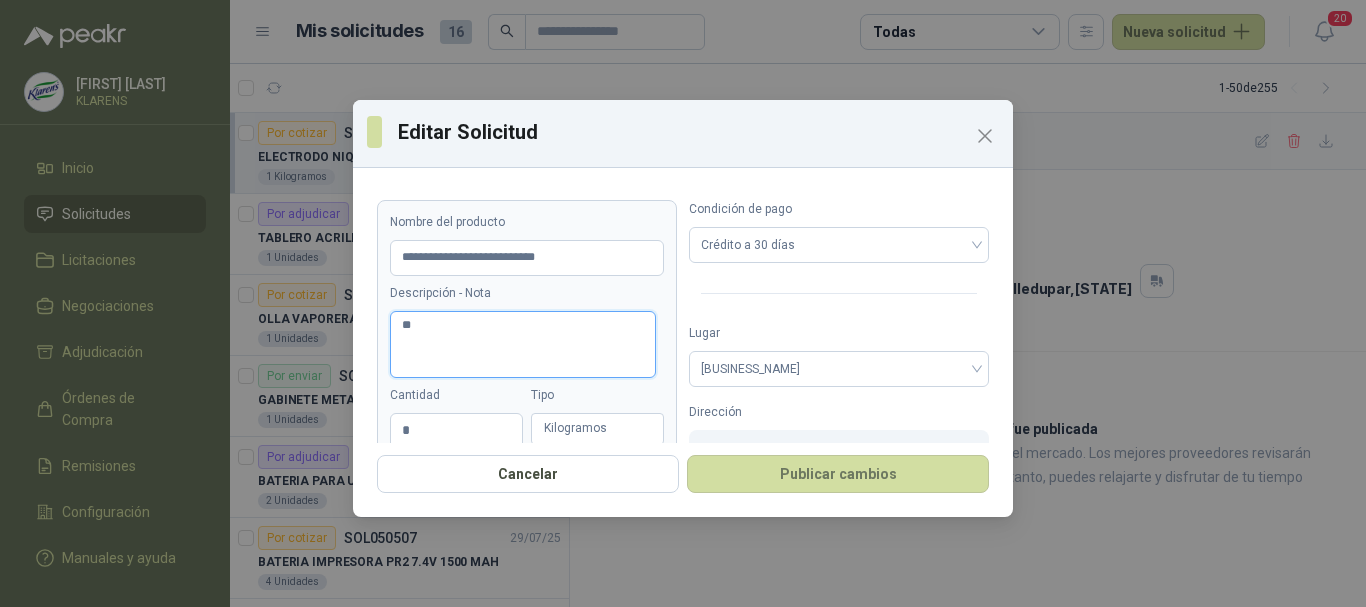 type 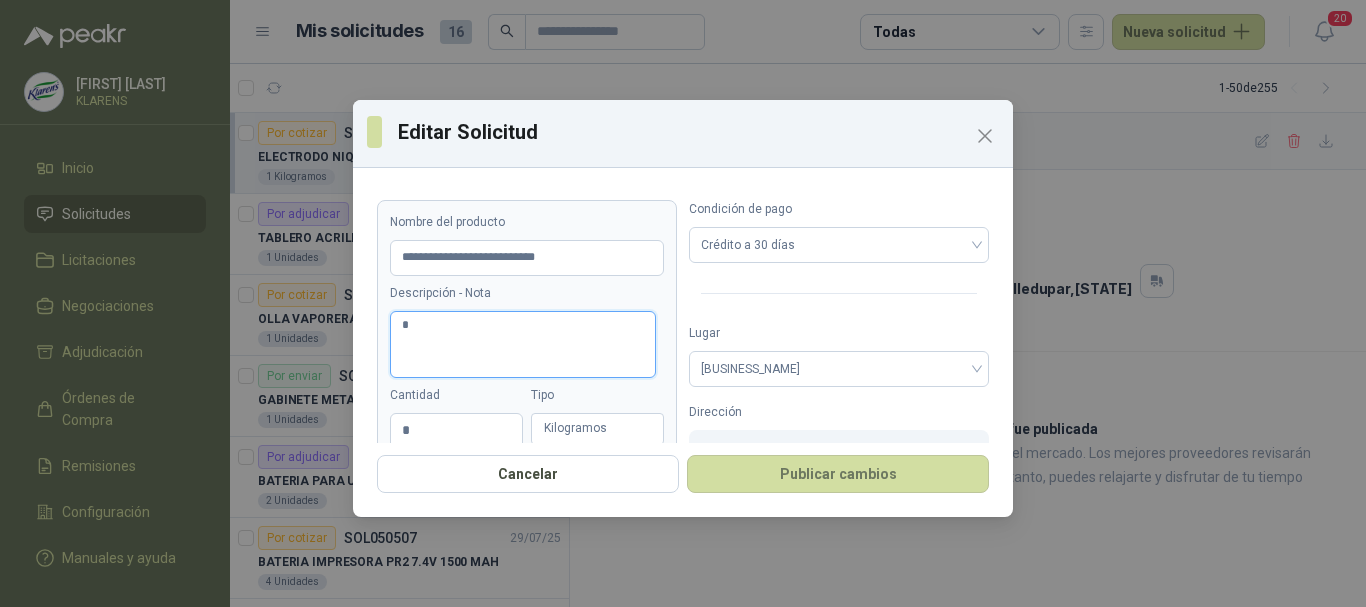 type 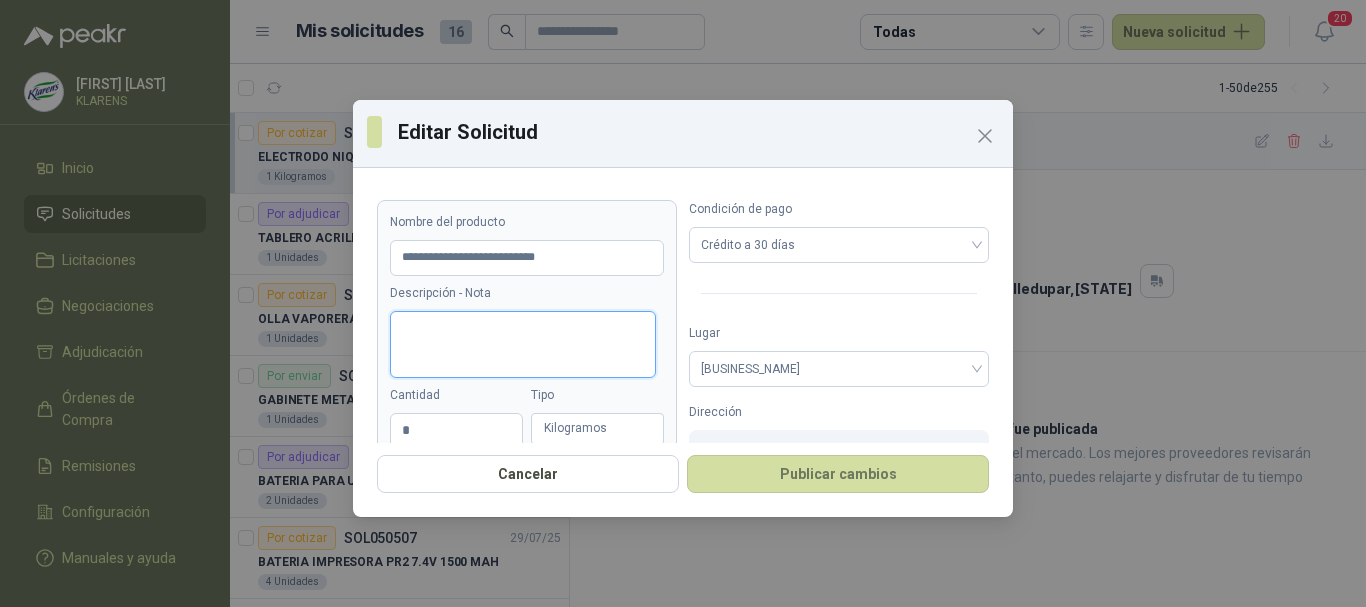 type 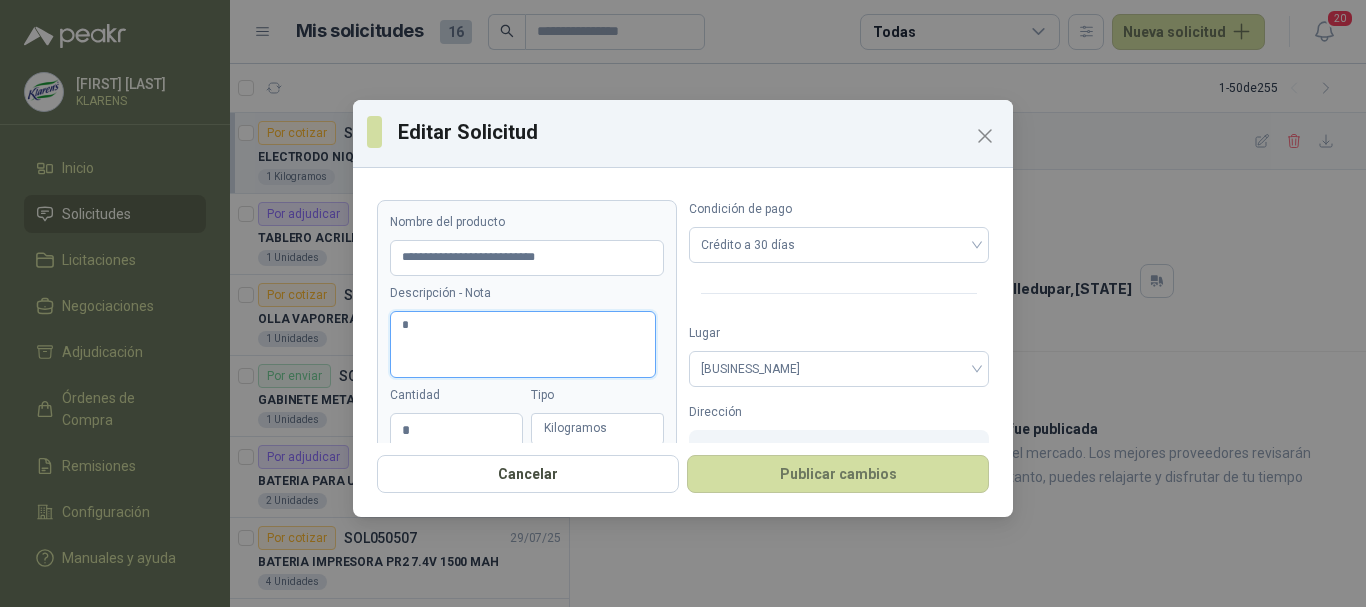 type 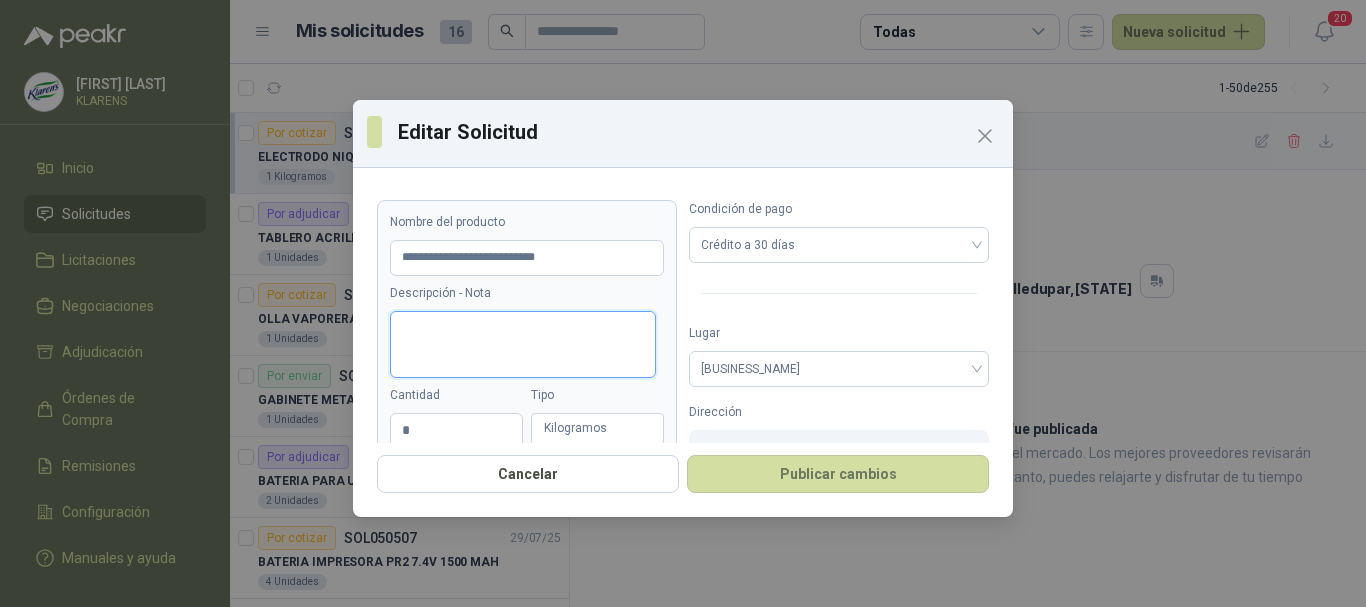 type 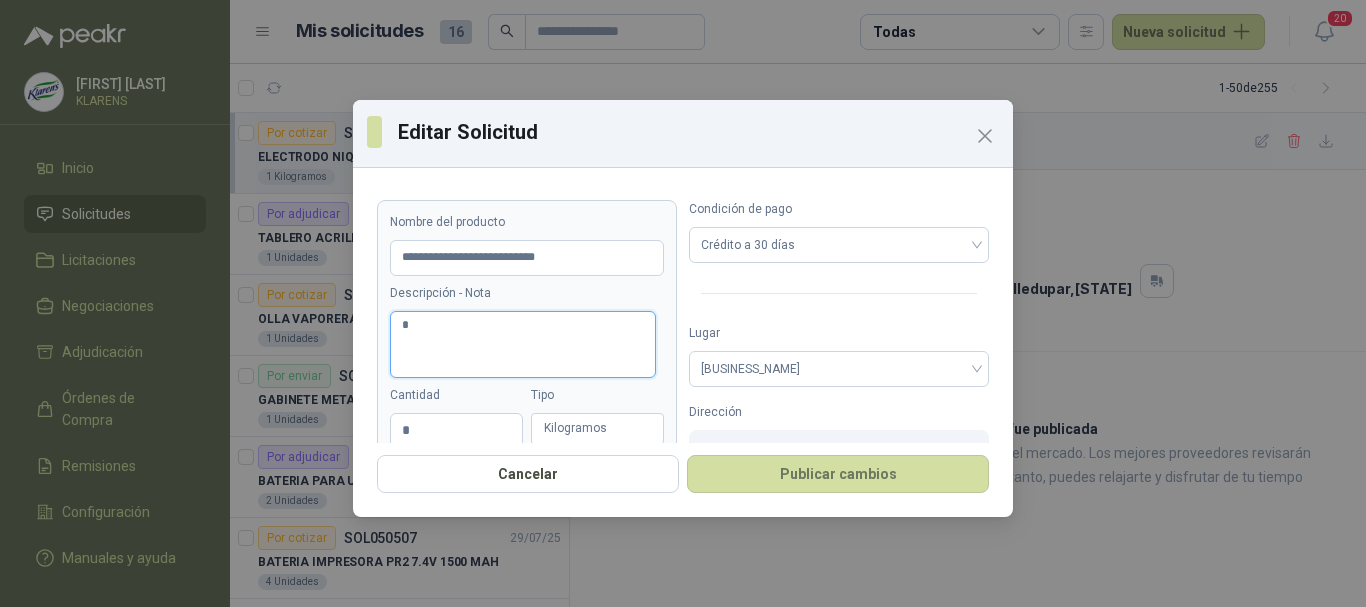 type 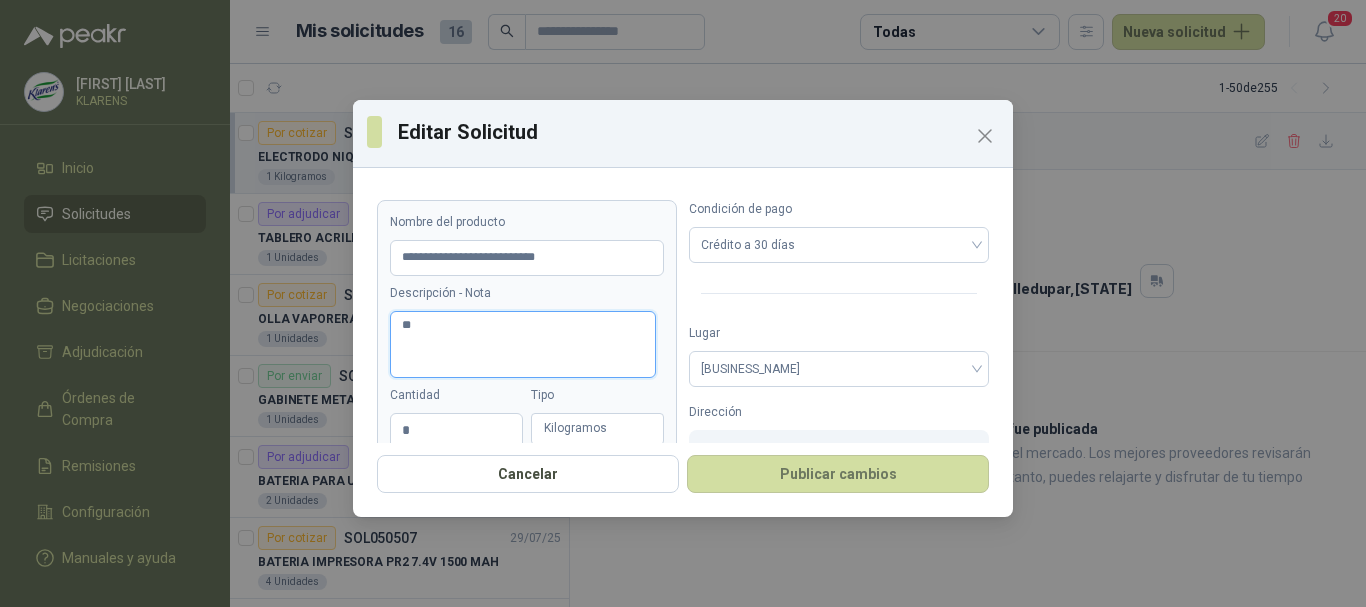 type 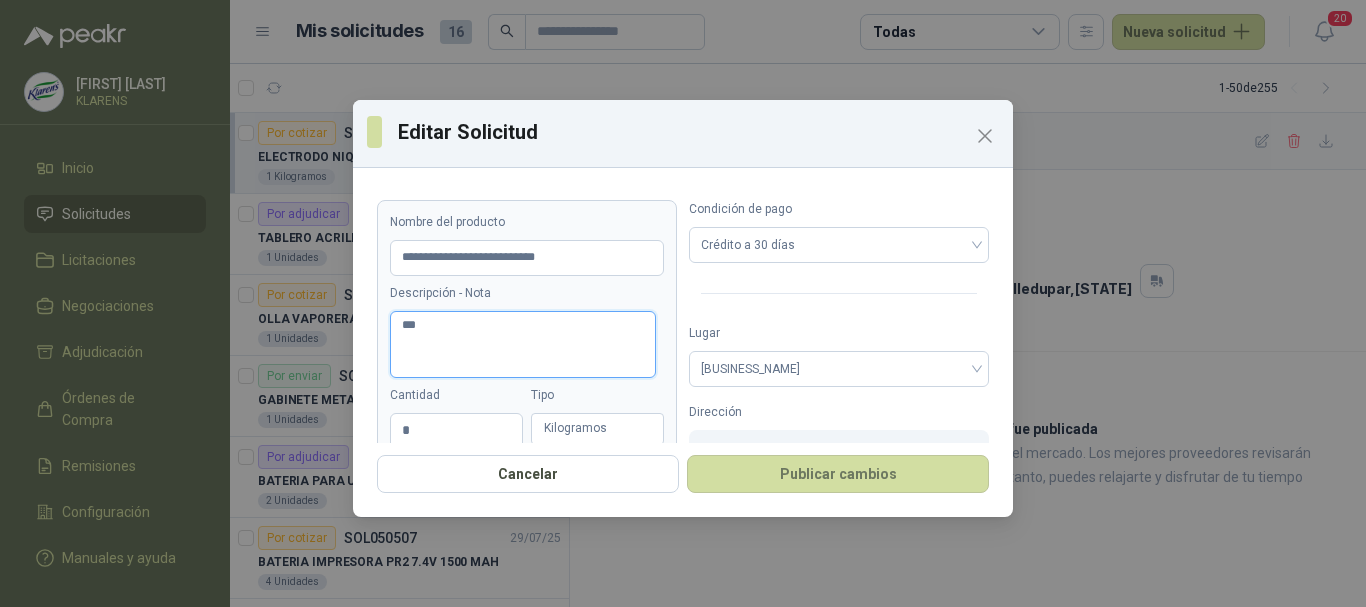 type 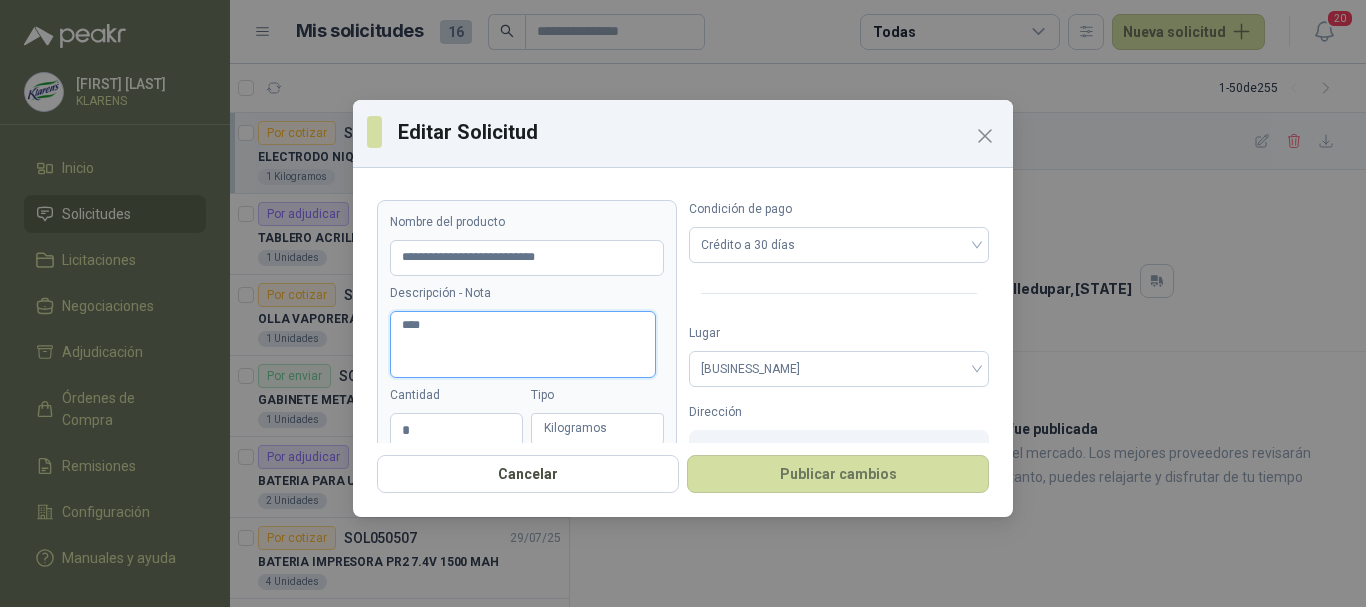 type 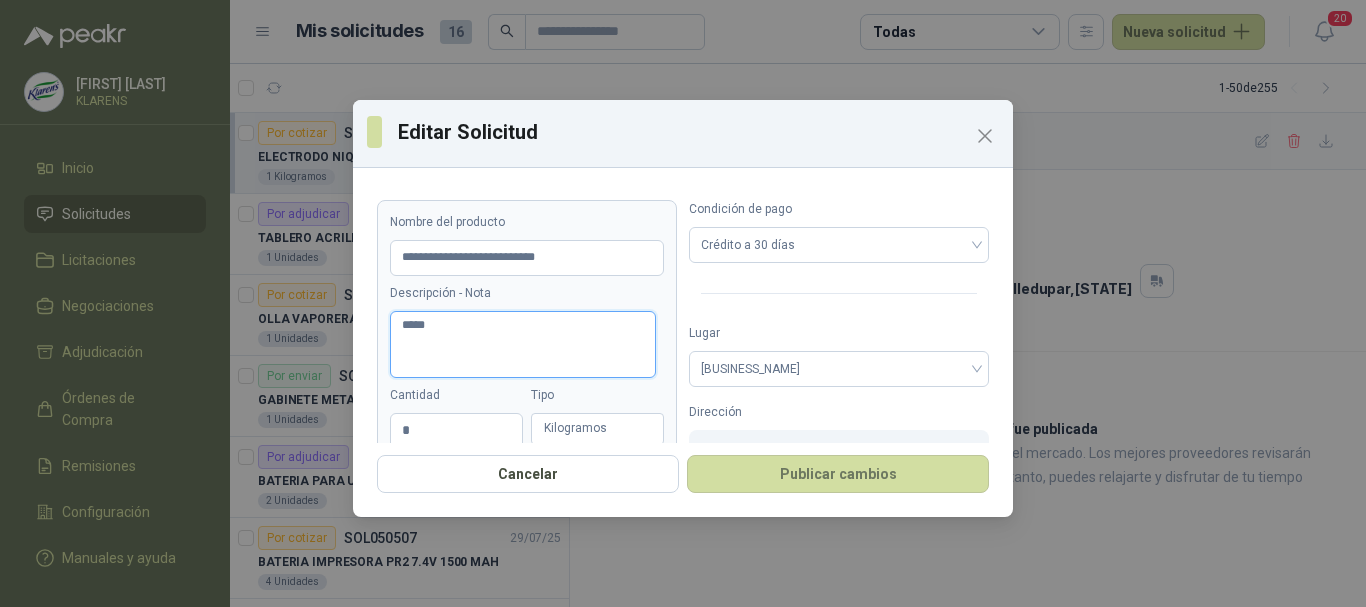 type 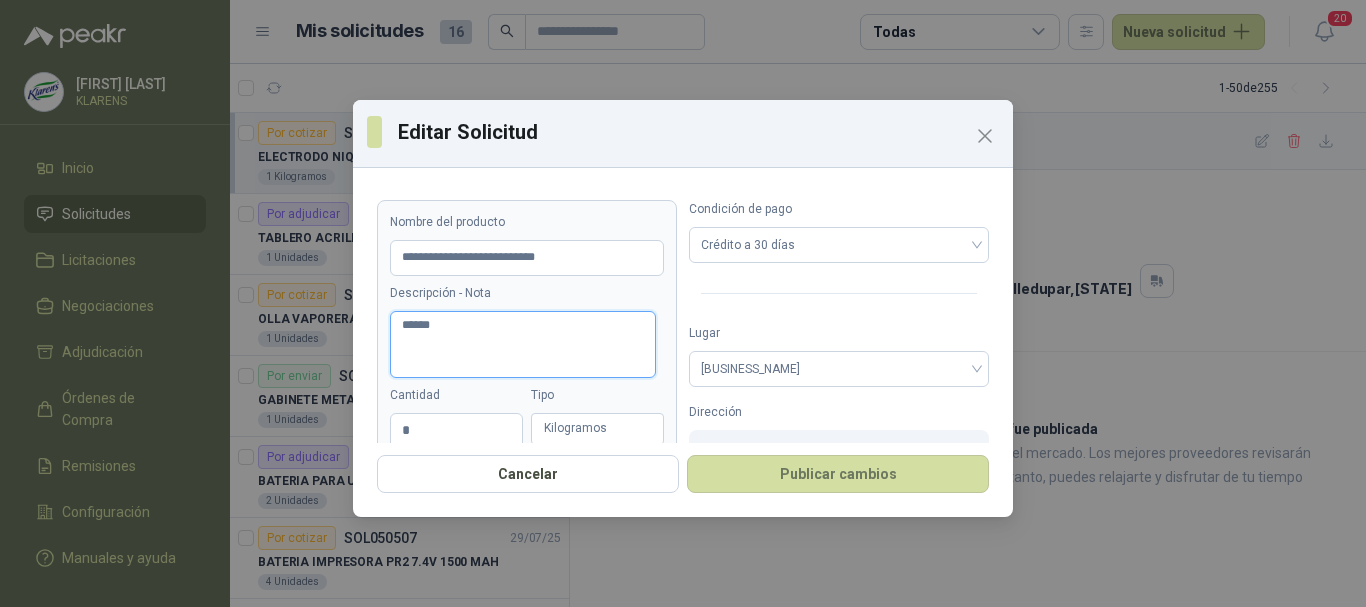 type 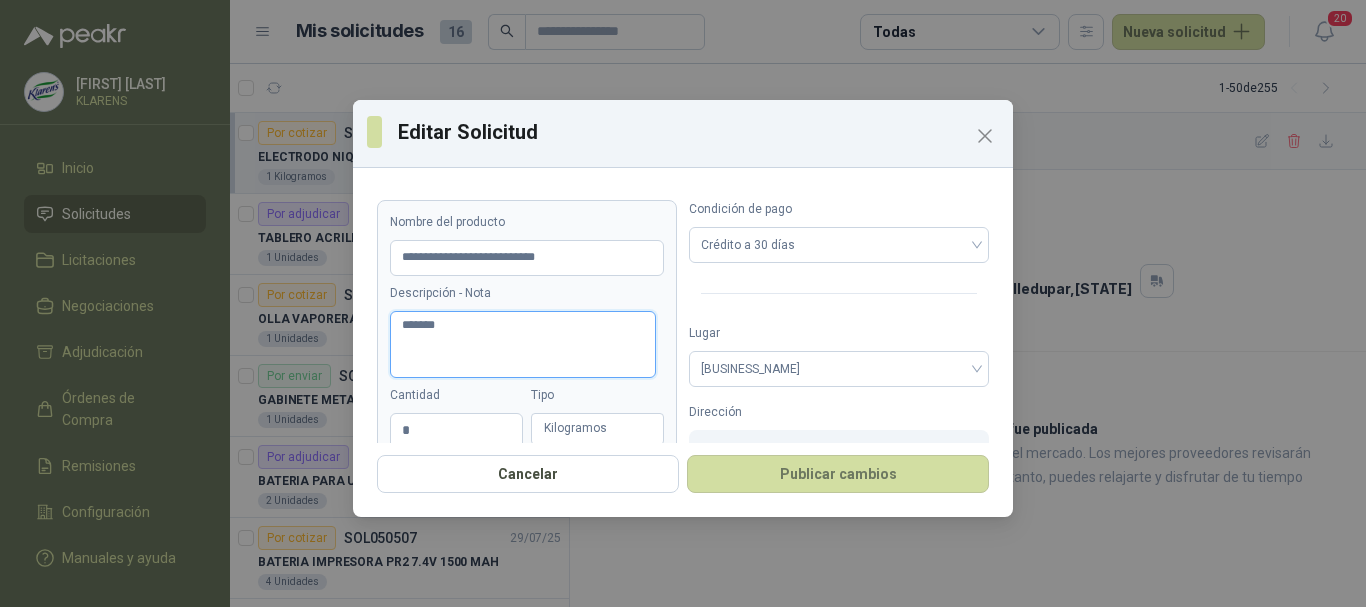 type 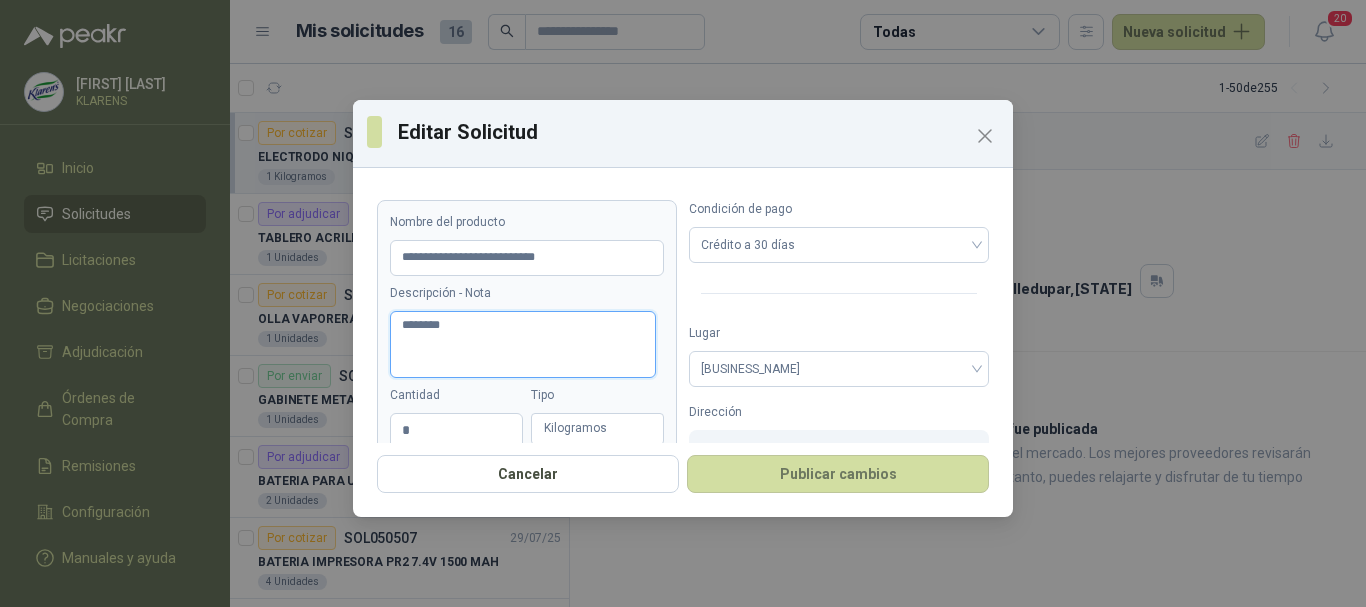 type 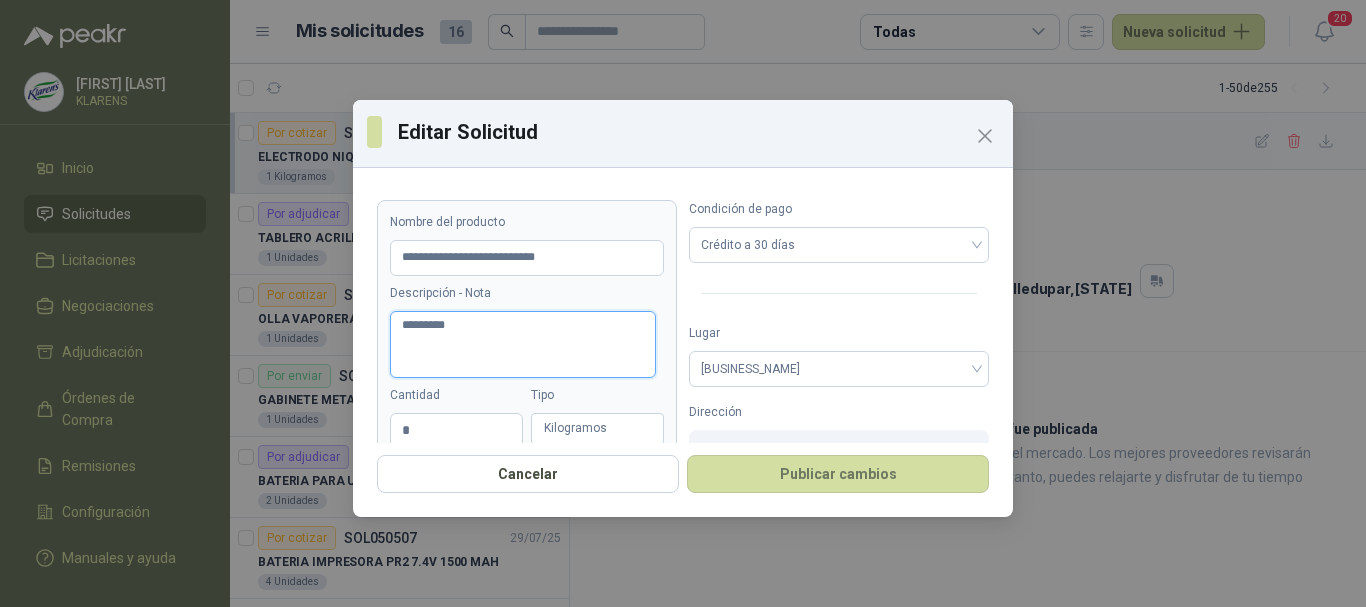 type 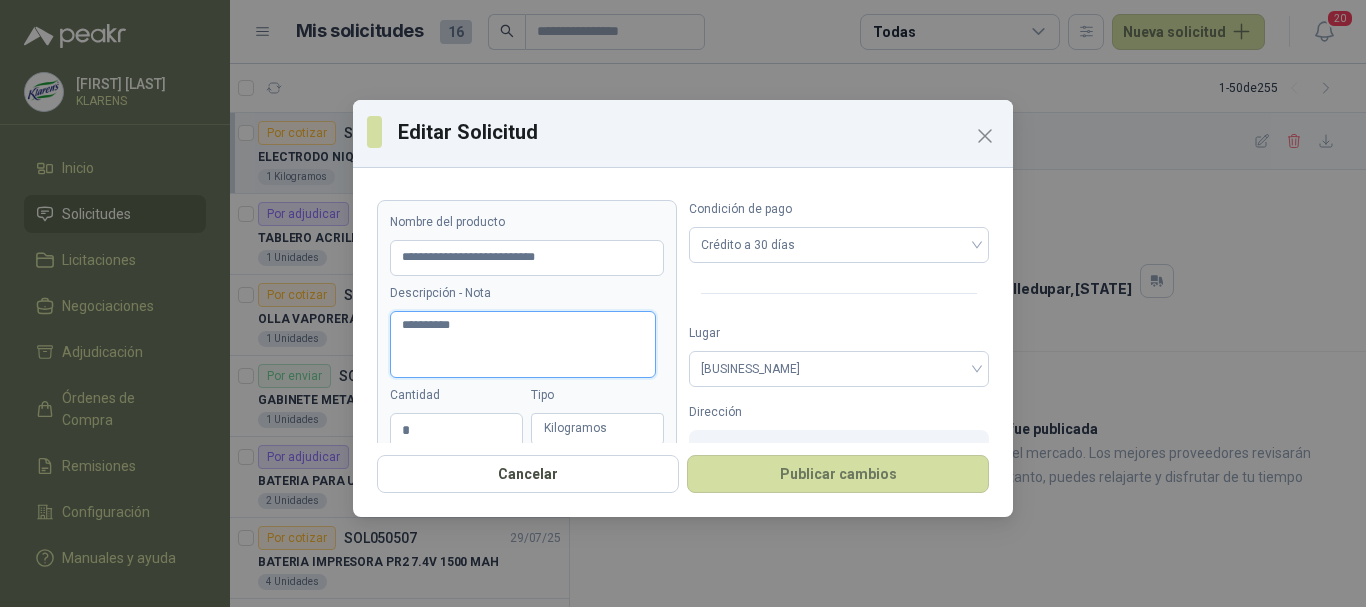 type 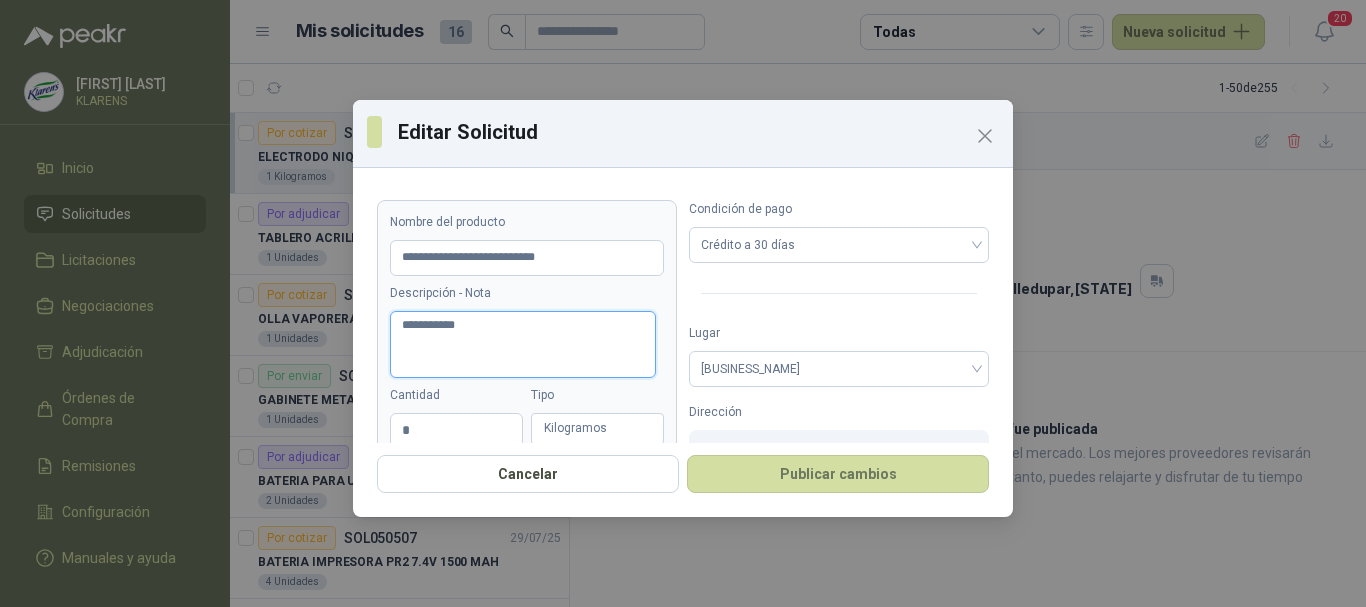 type 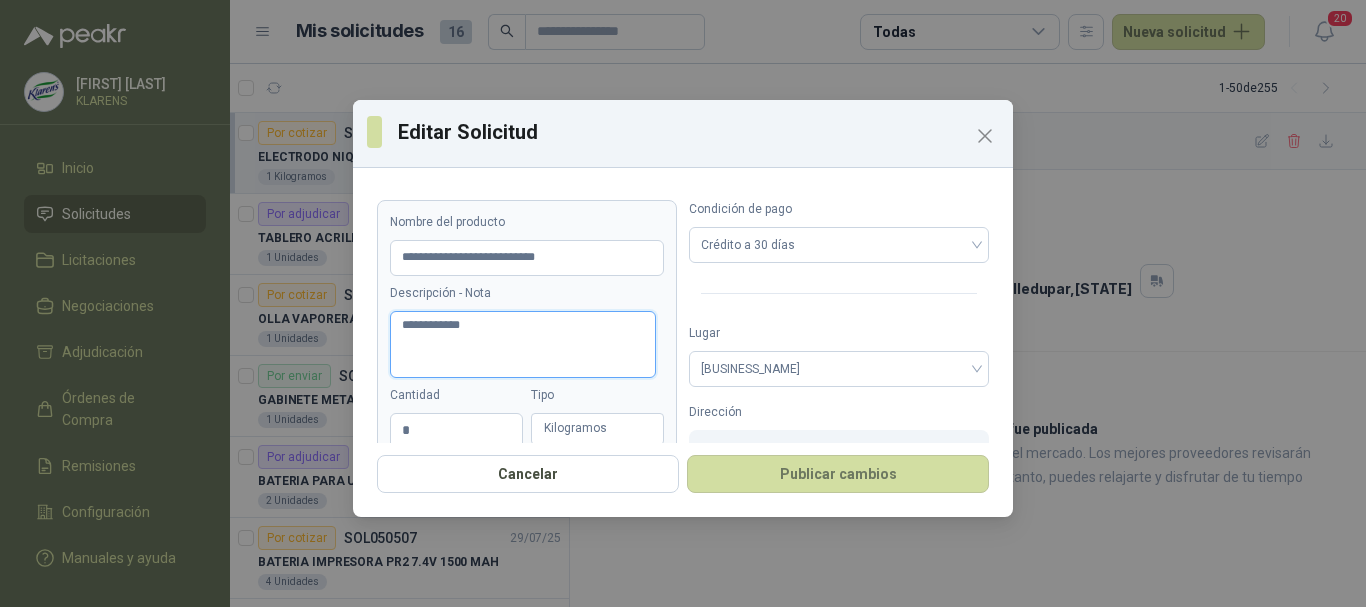 type 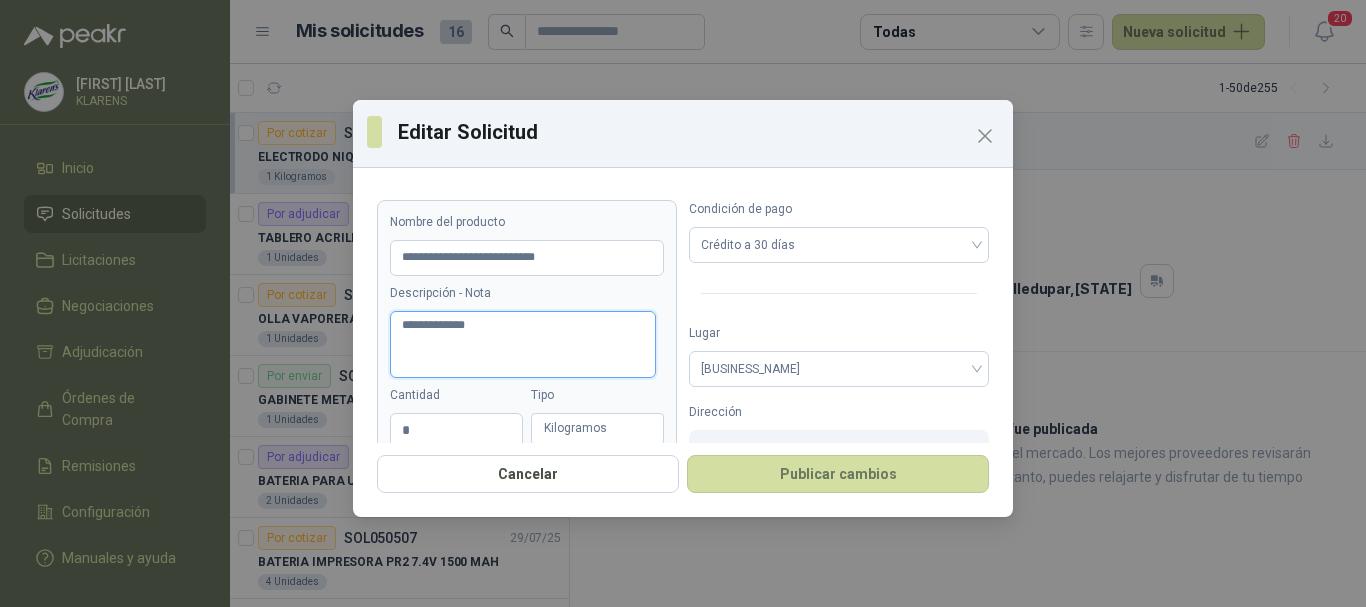 type 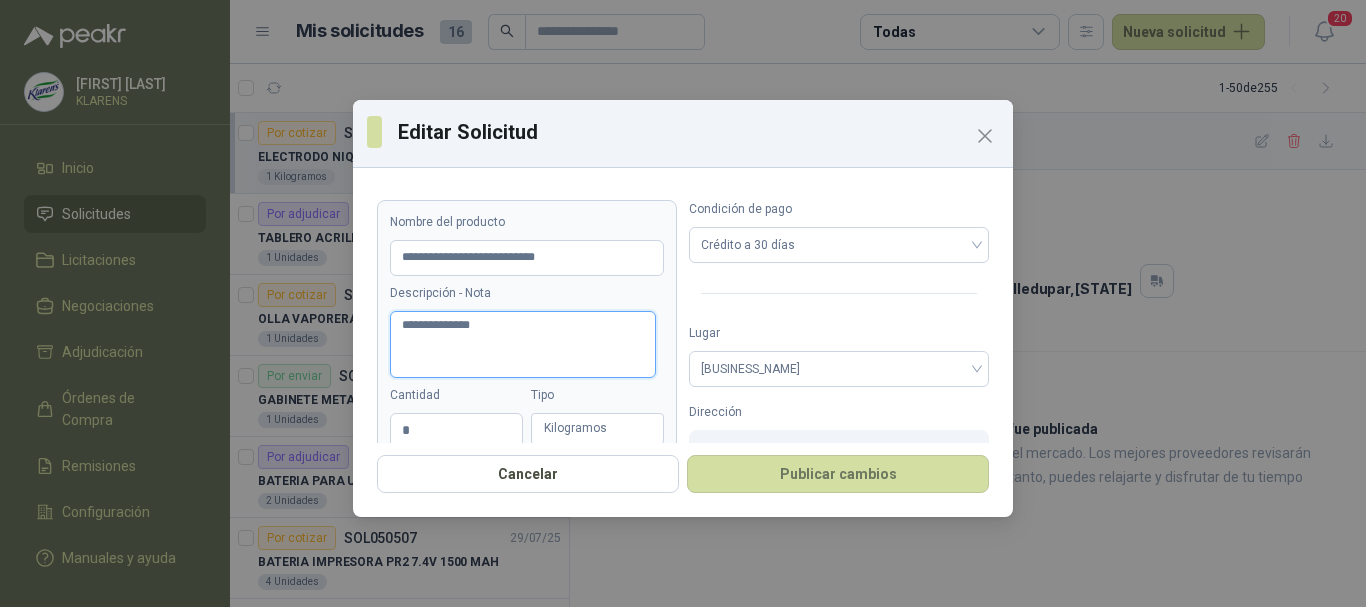 type 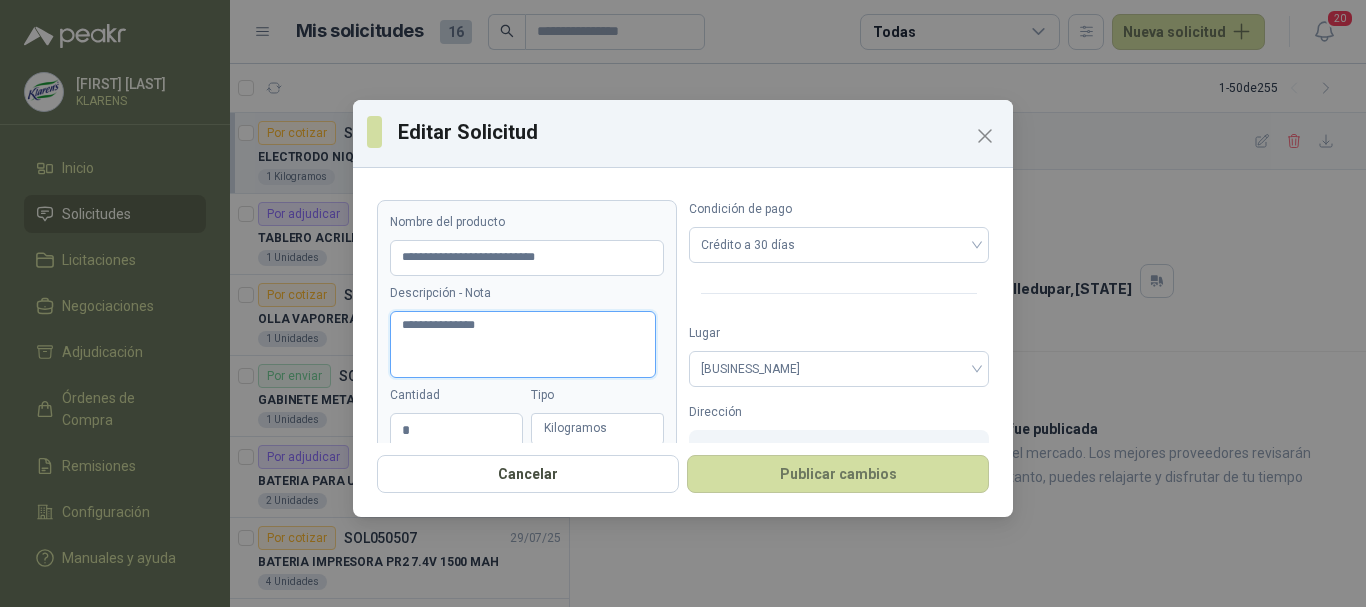 type on "**********" 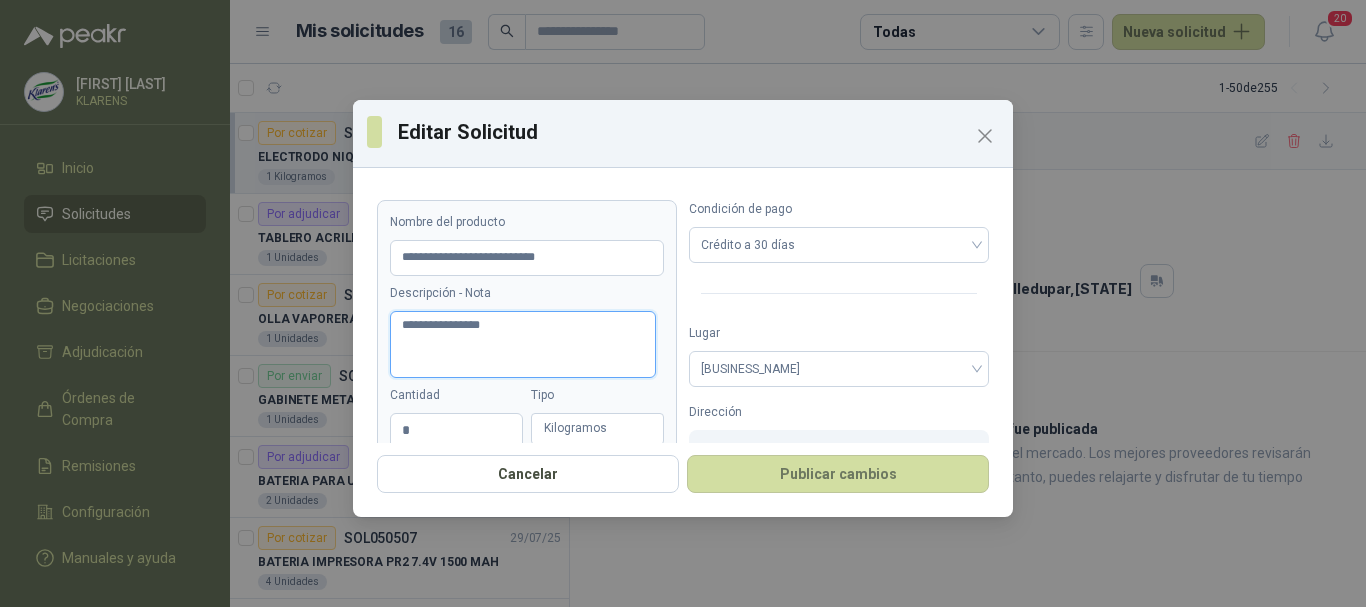 type 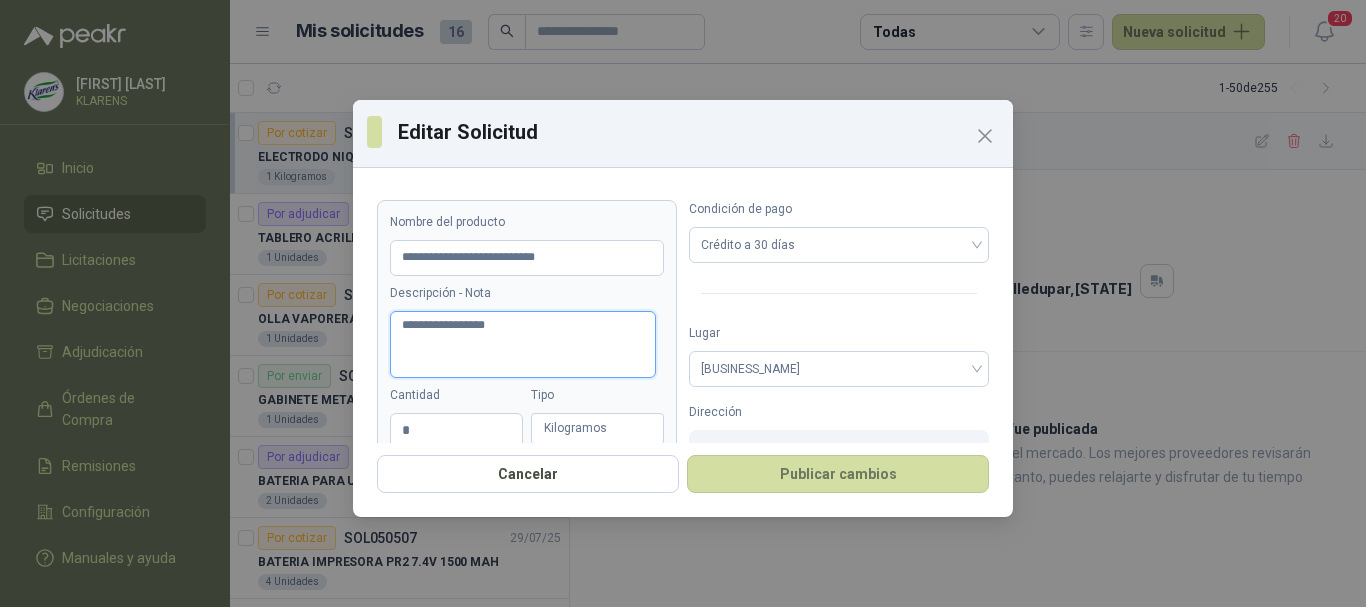 type 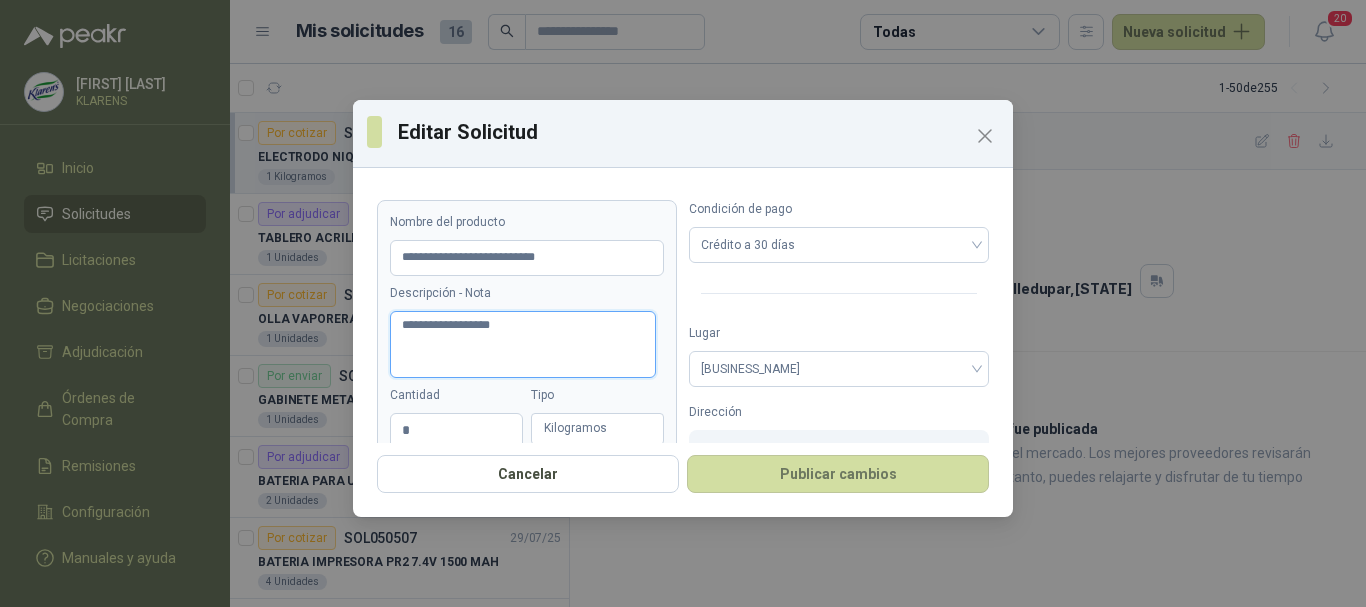 type 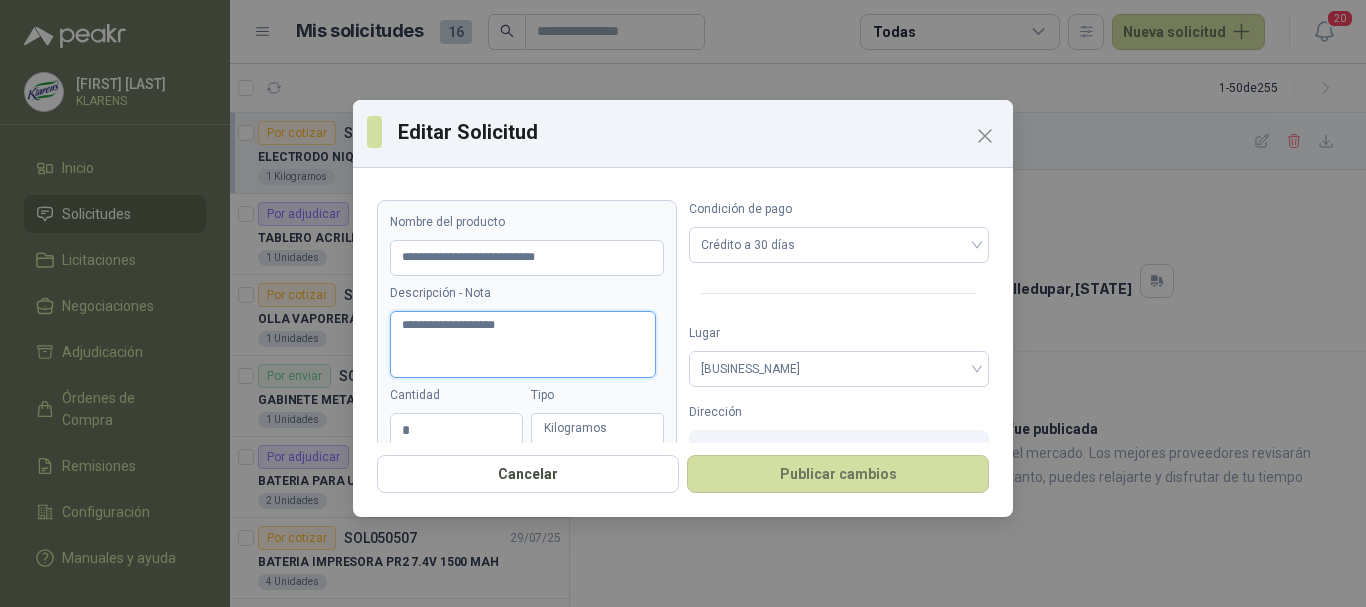 type 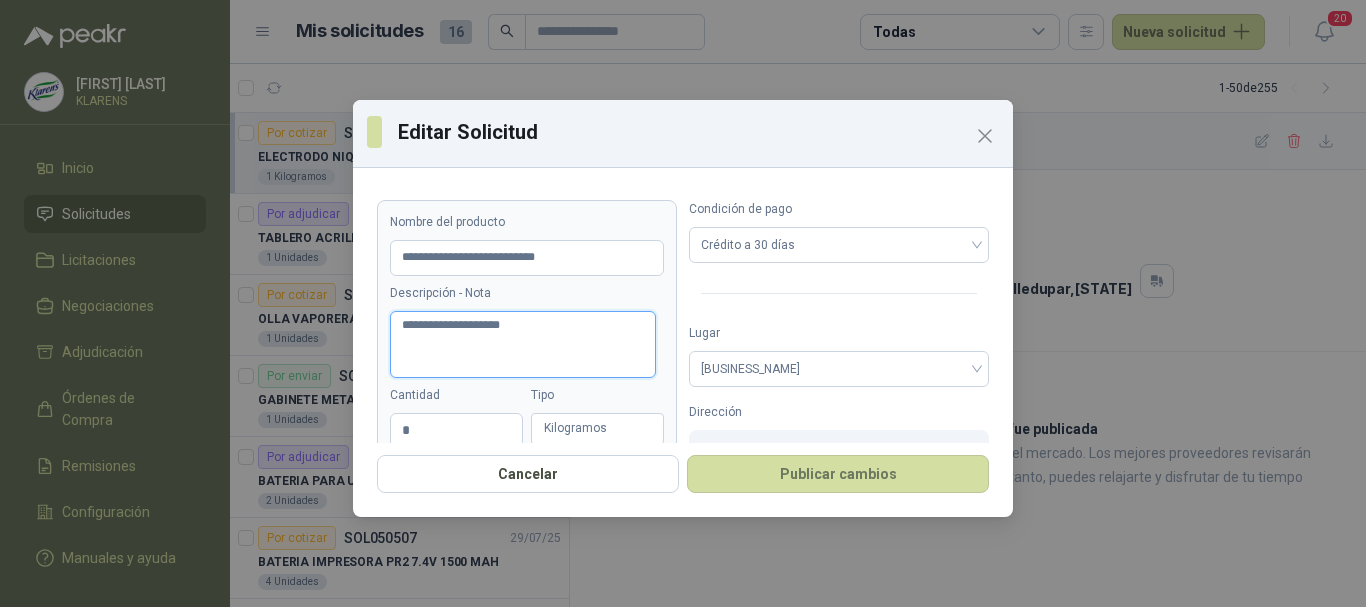 type 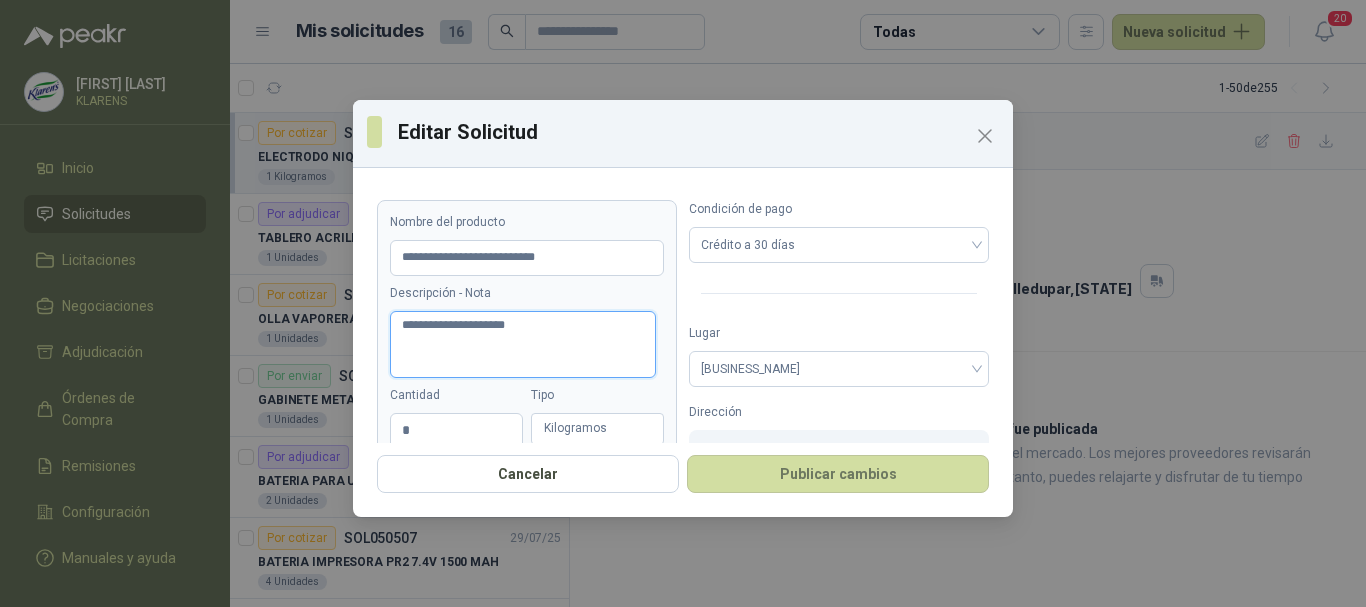 type 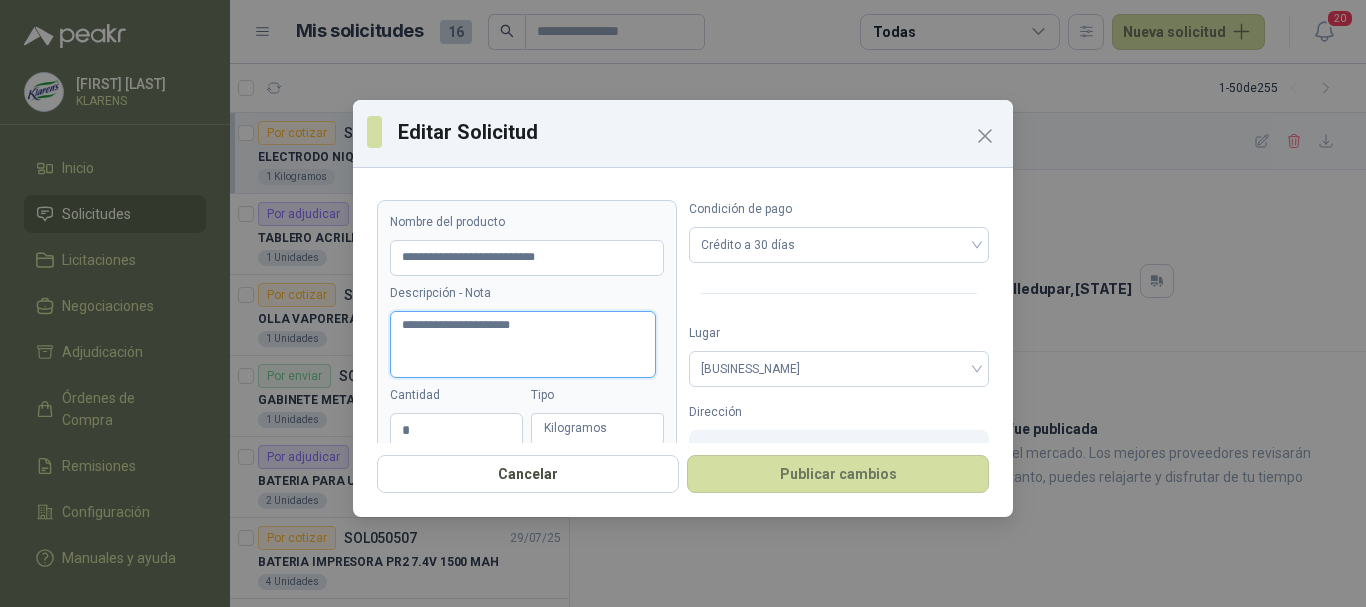 type 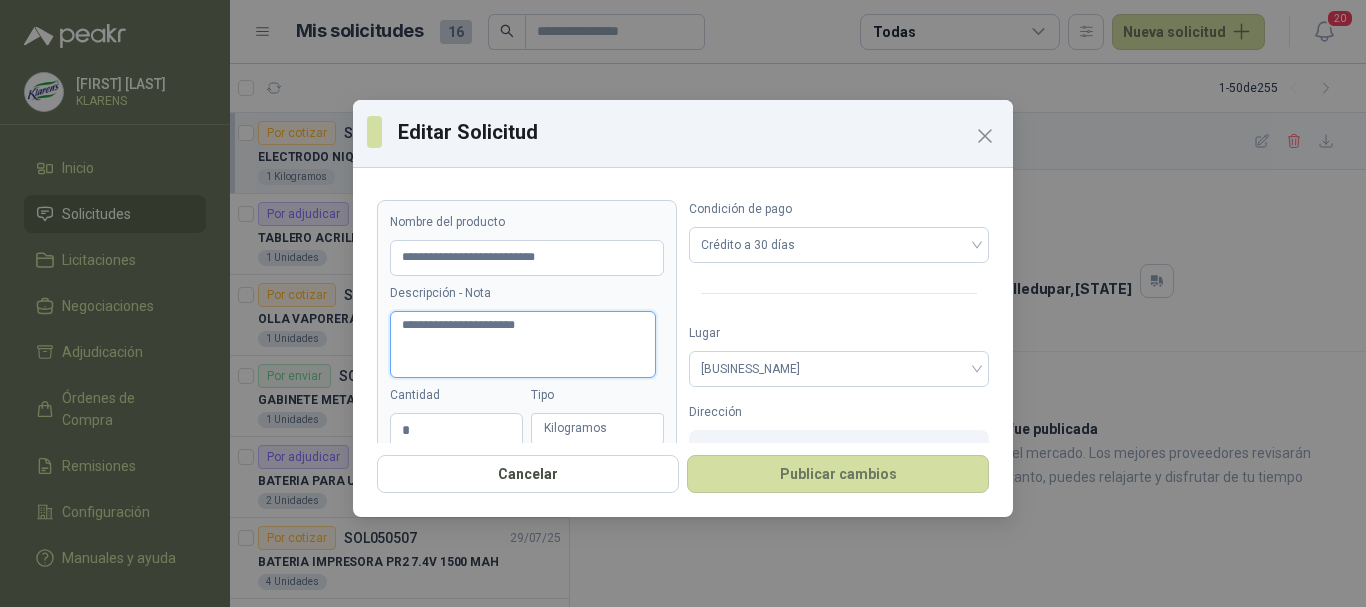 type 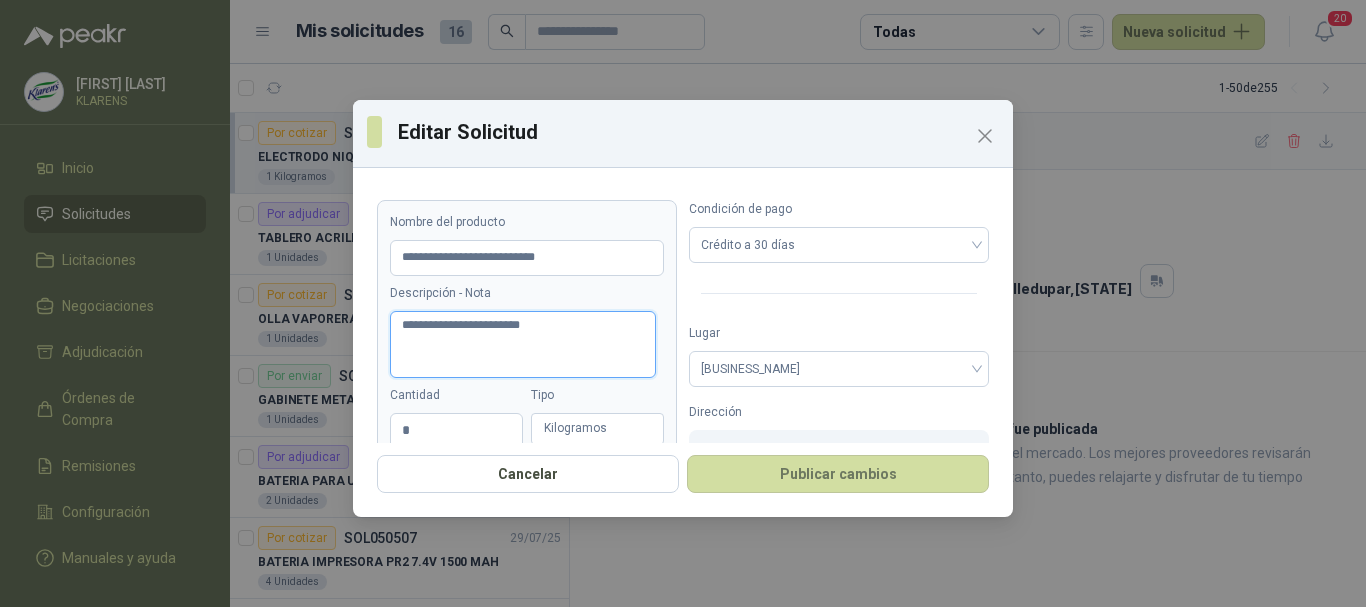 type 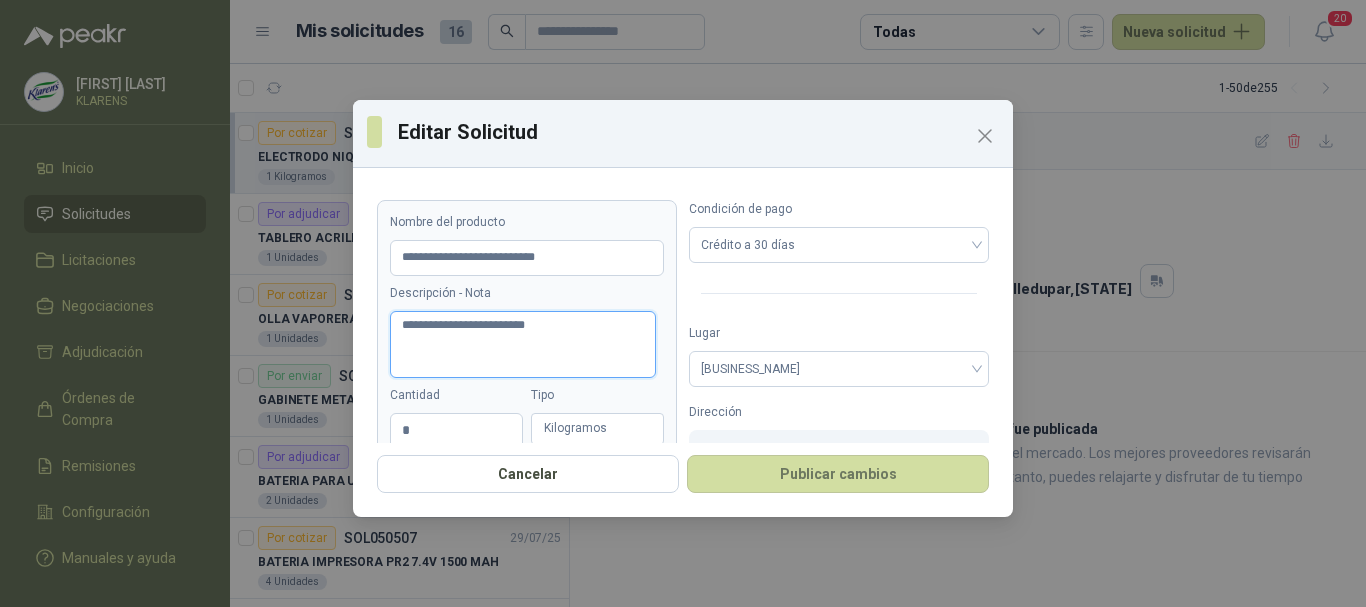 type 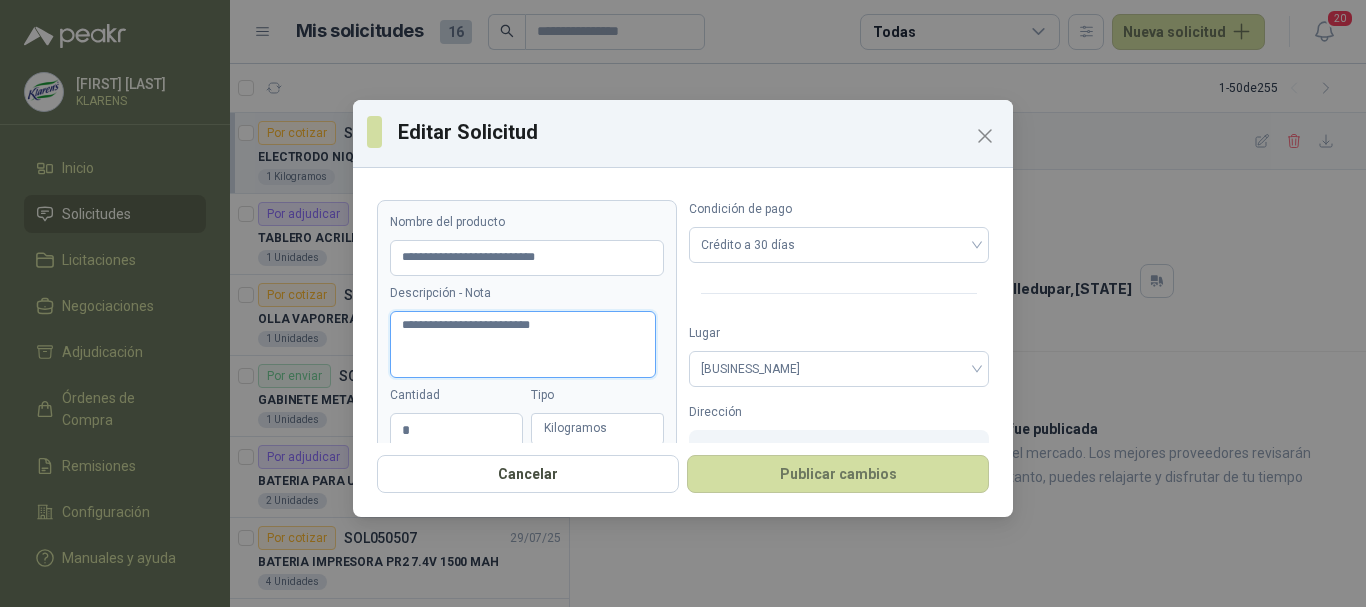 type 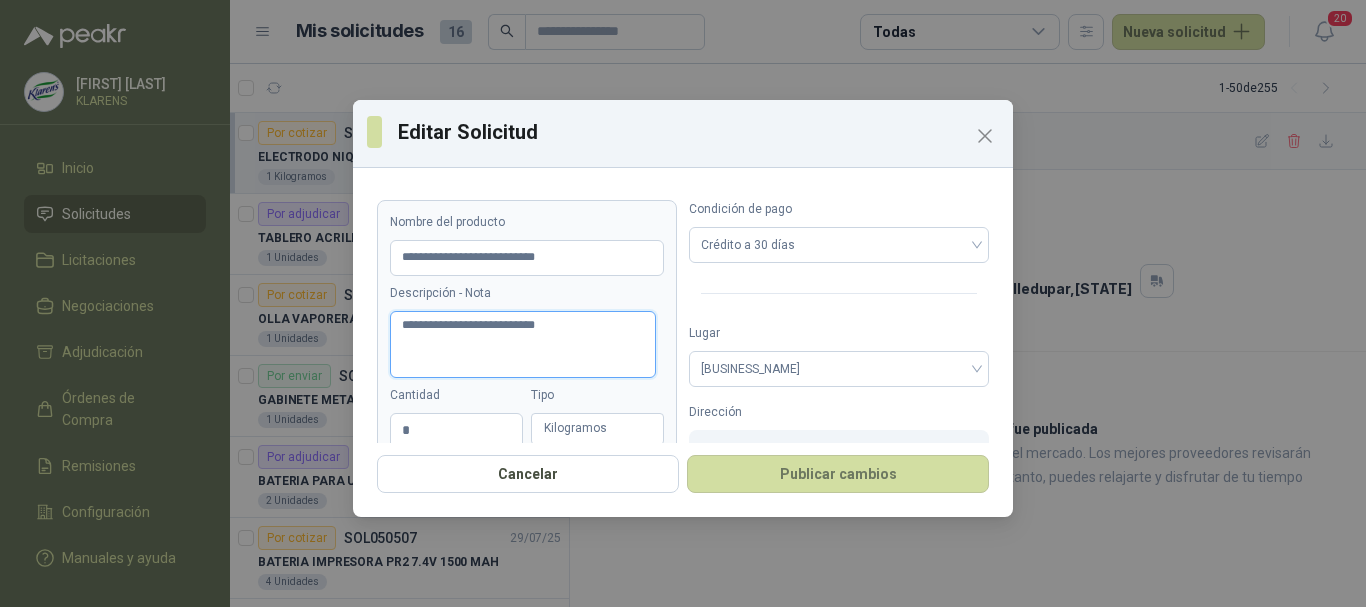 type 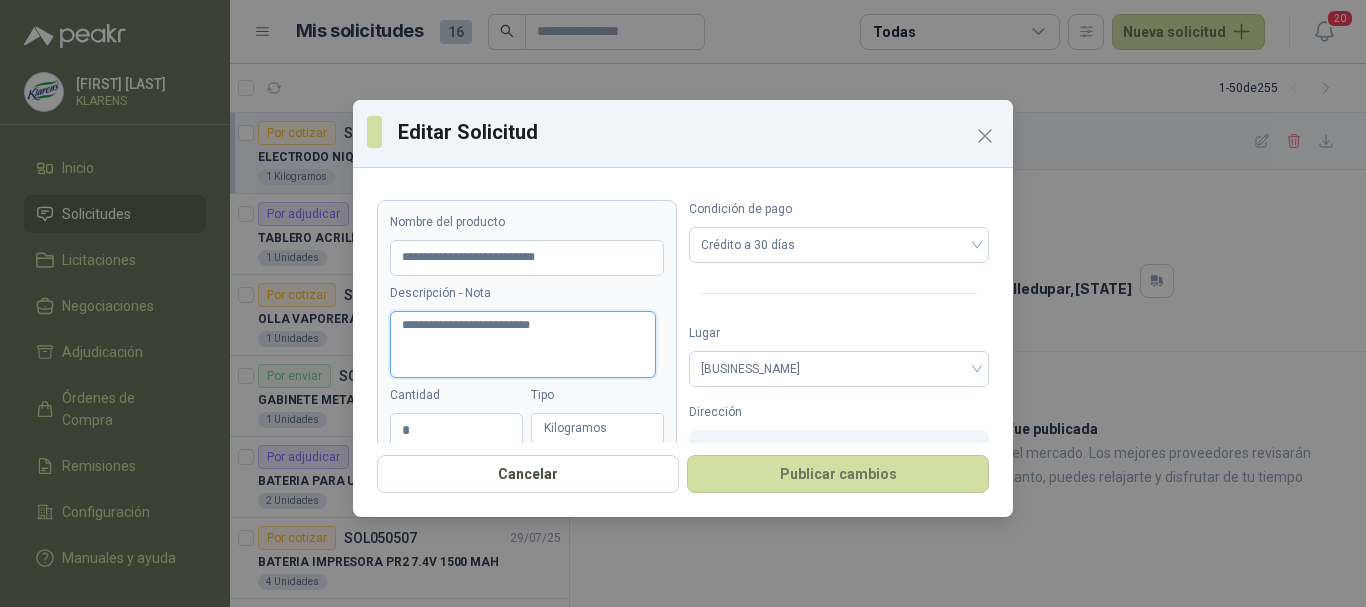 type 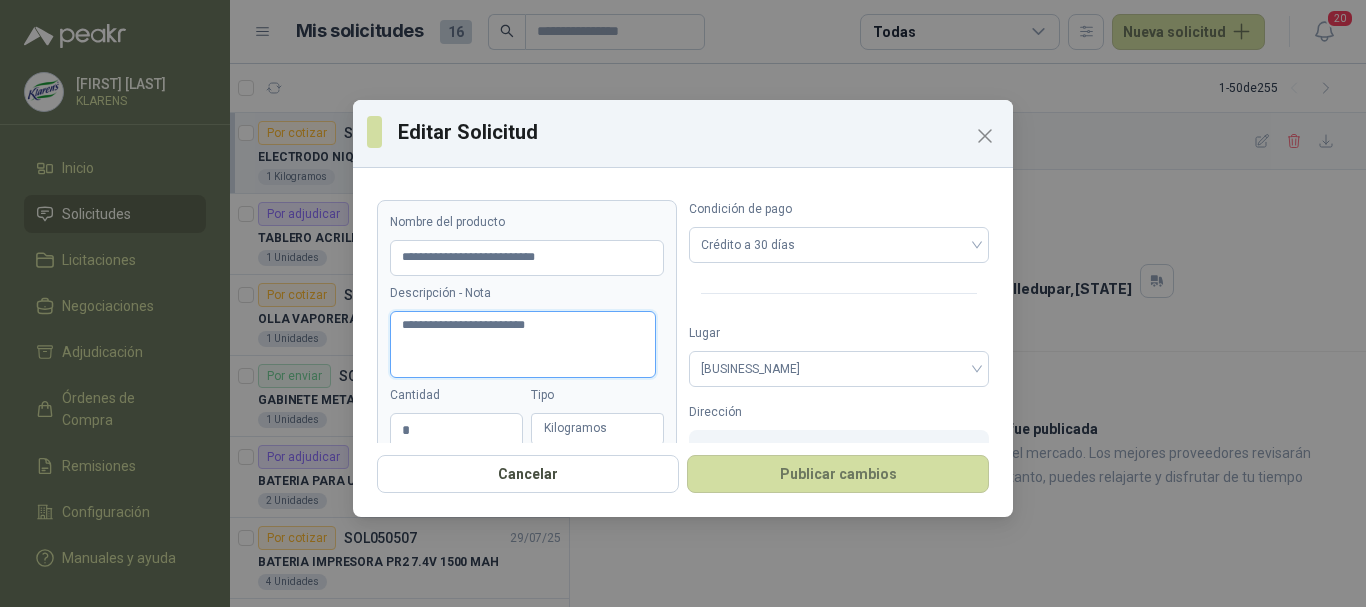 type 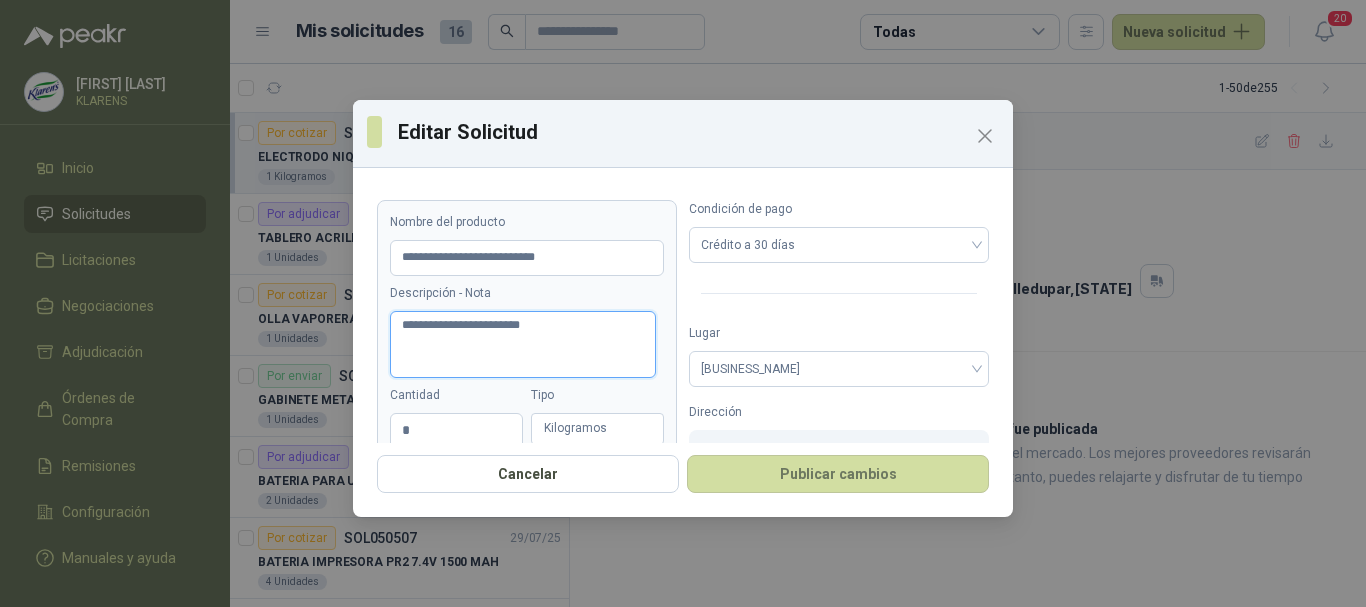 type 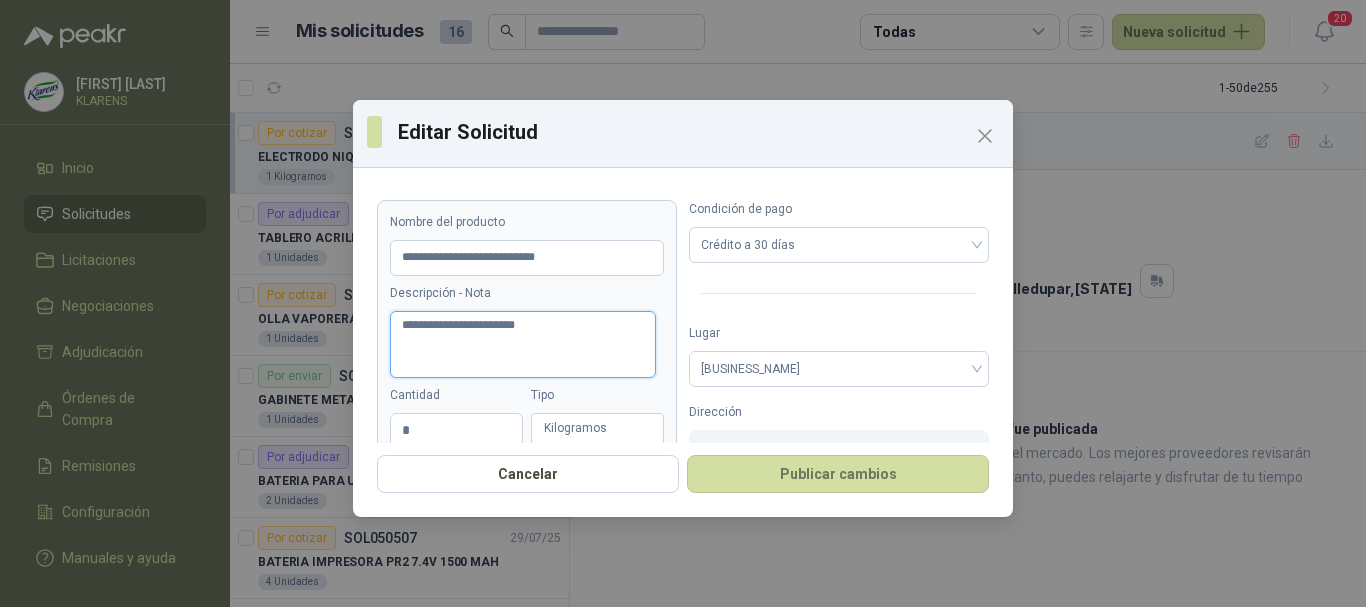 type 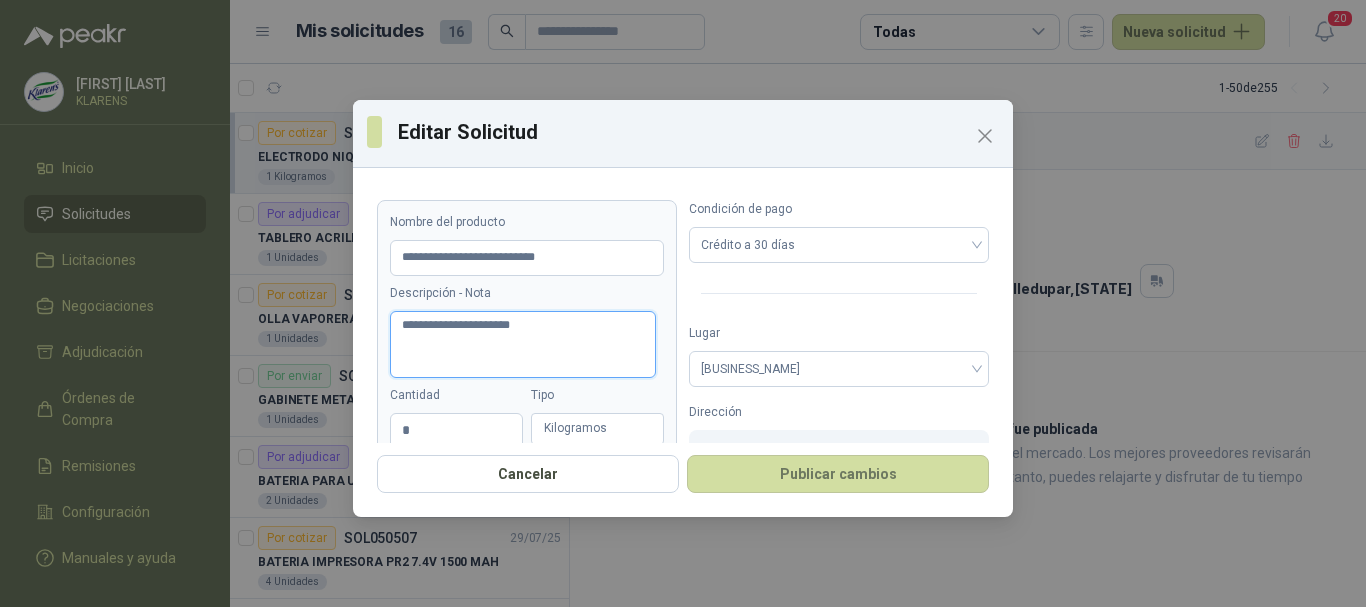 type 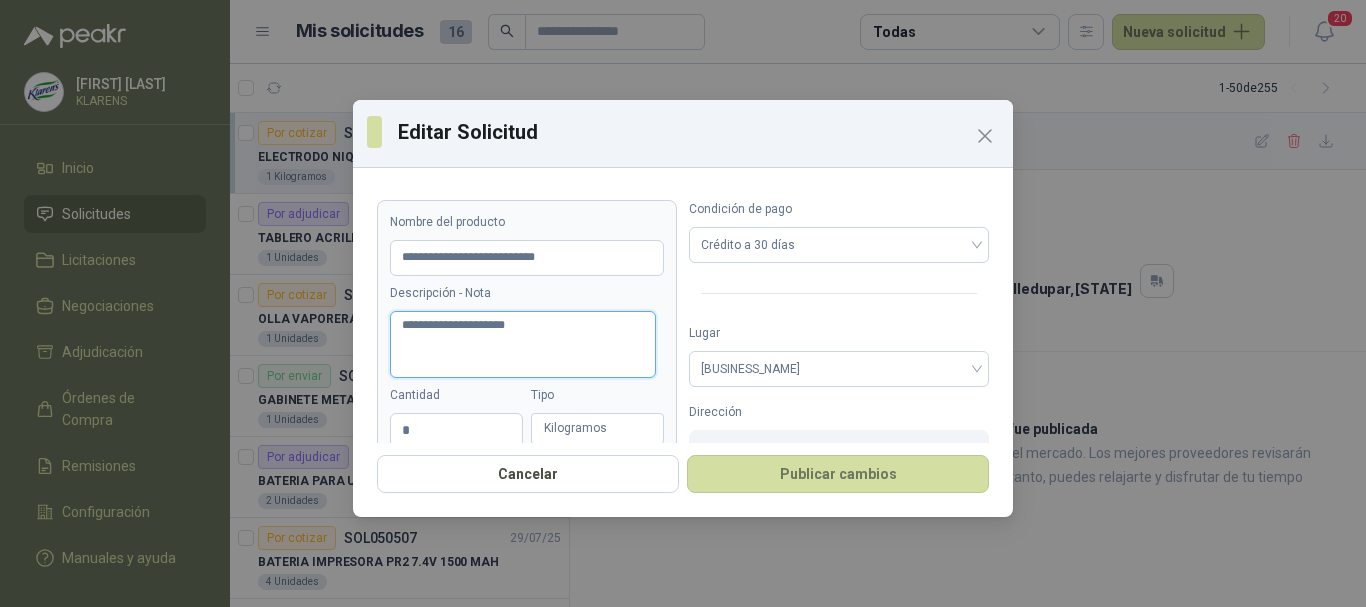 type 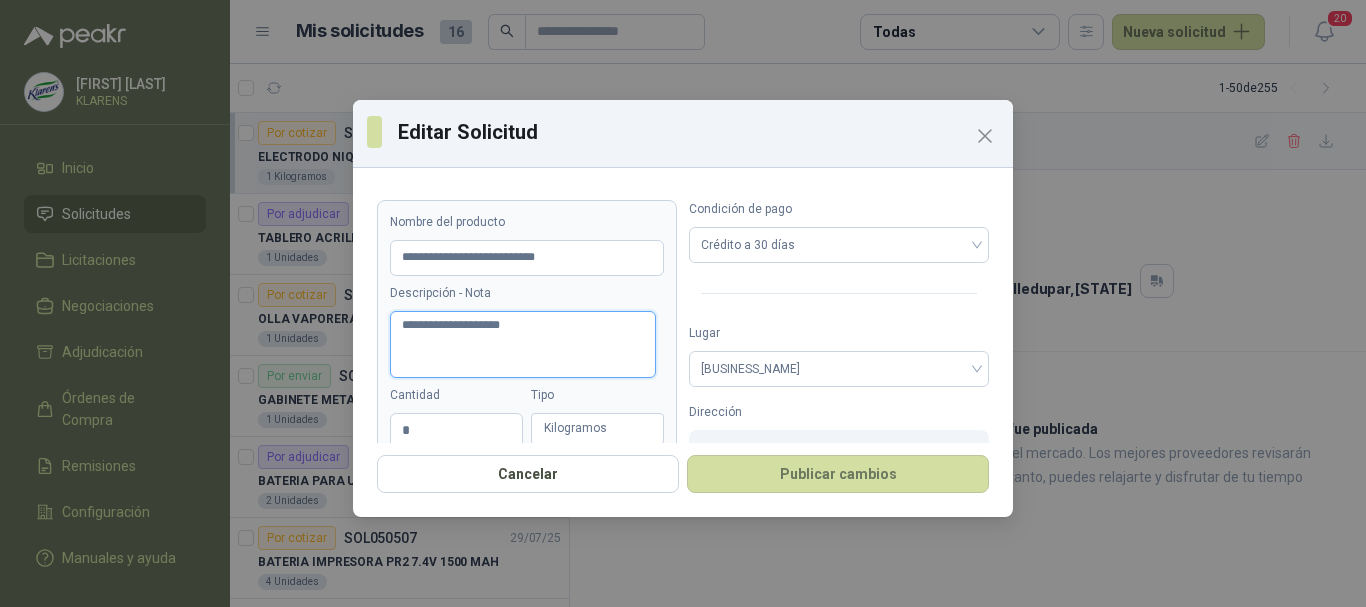 type 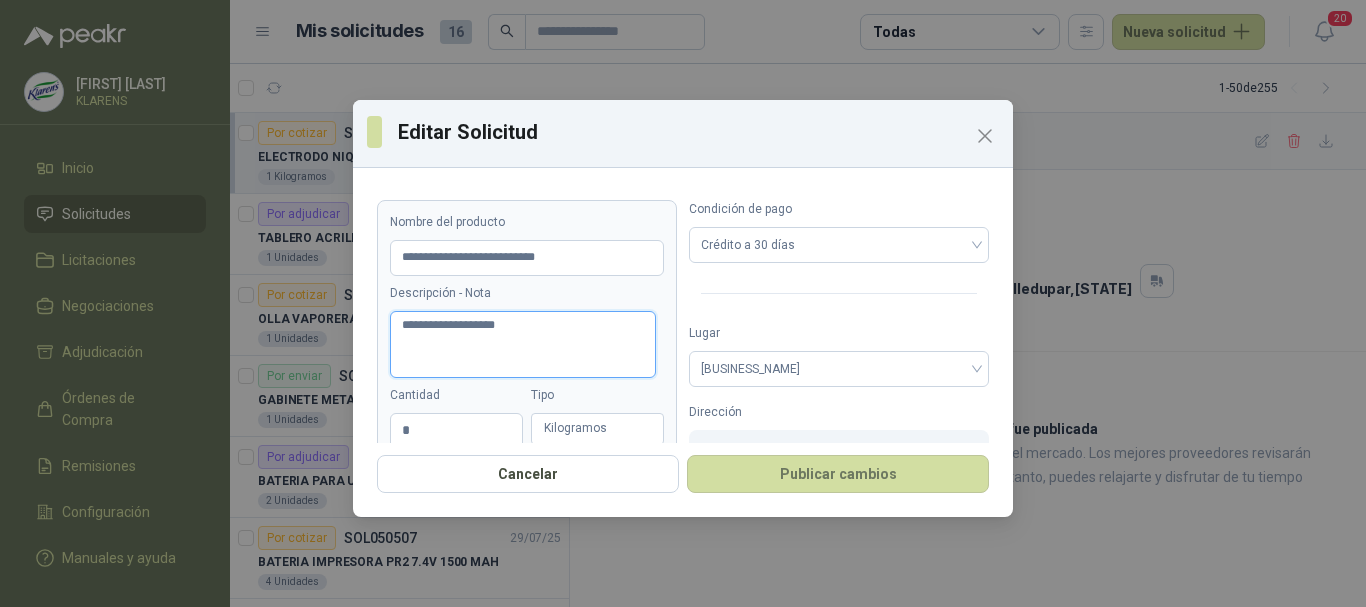 type 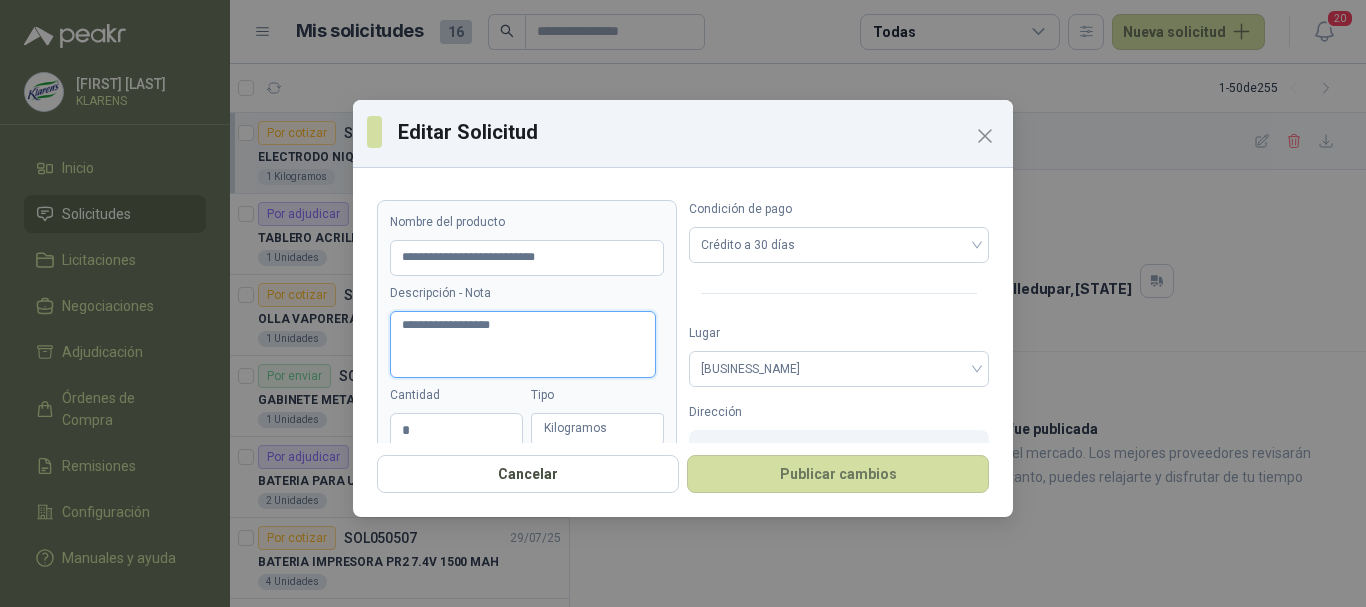 type 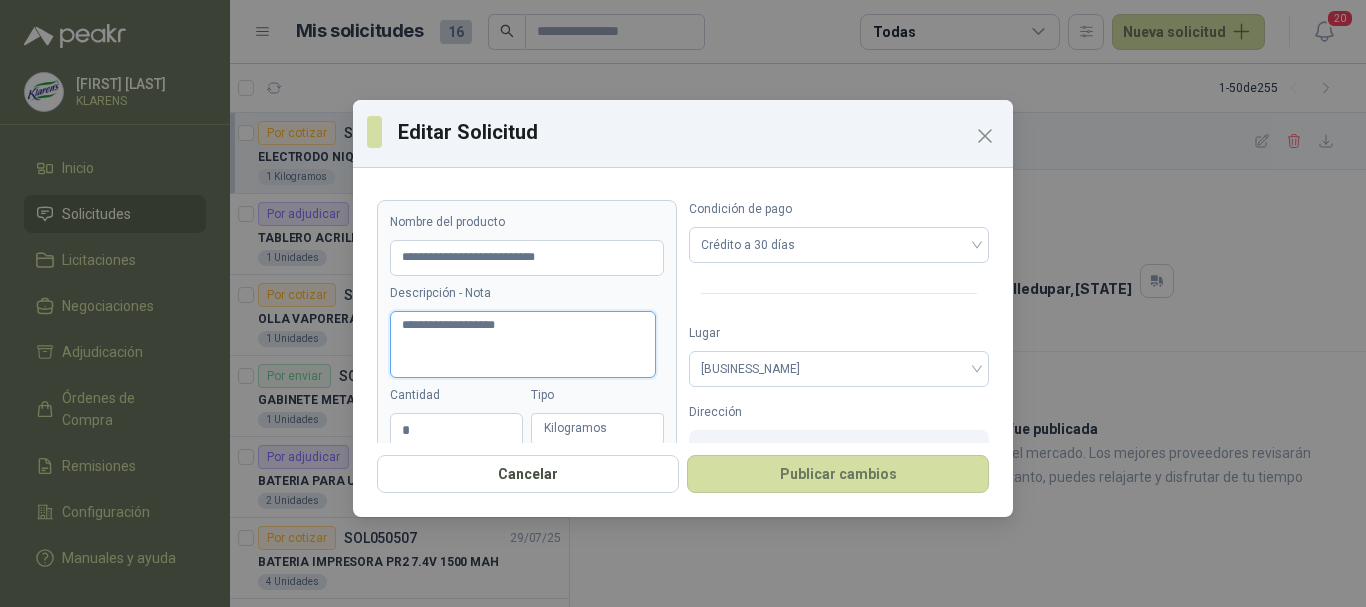 type 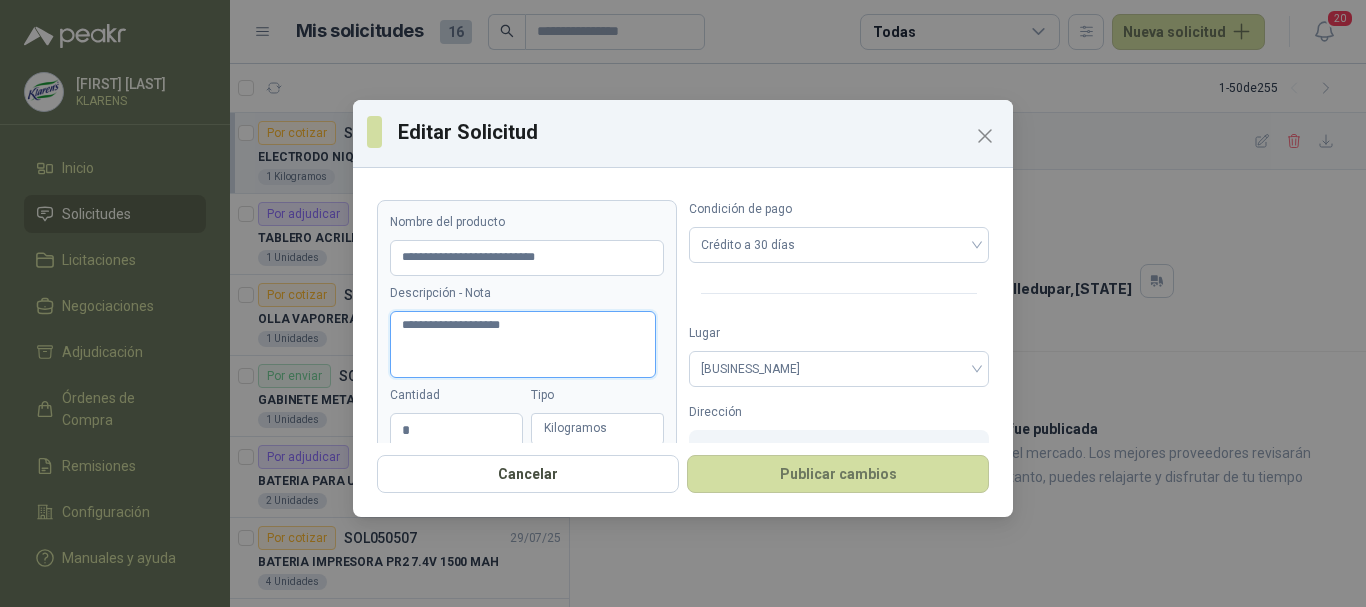 type 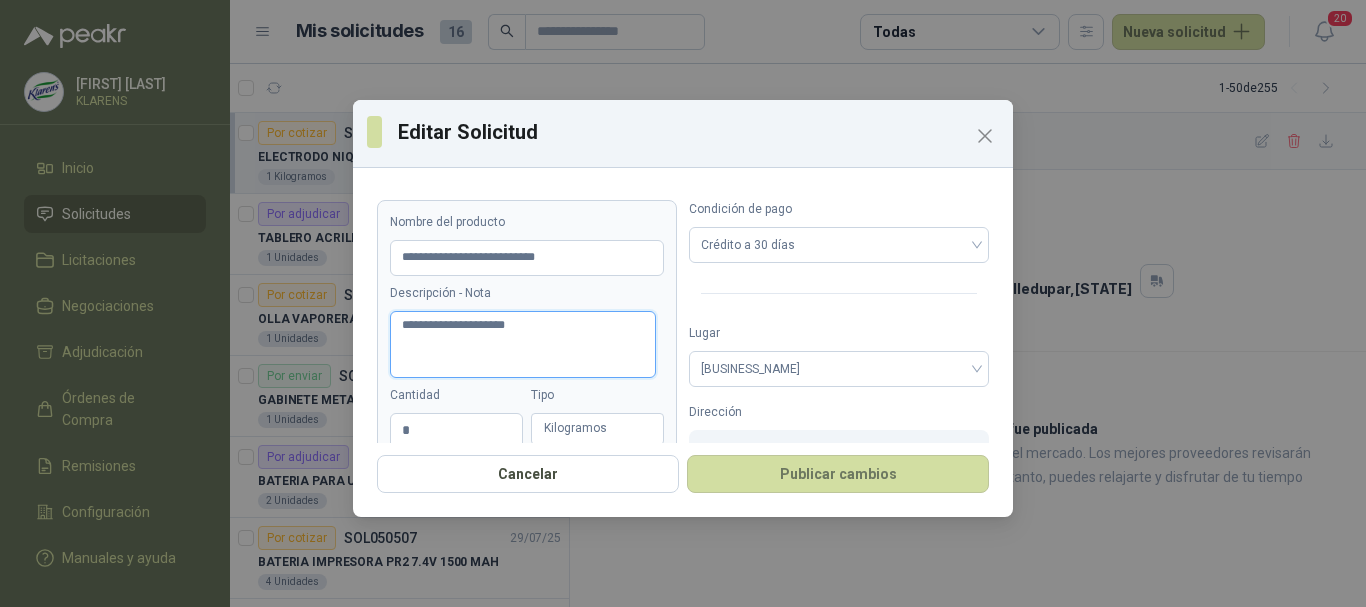 type 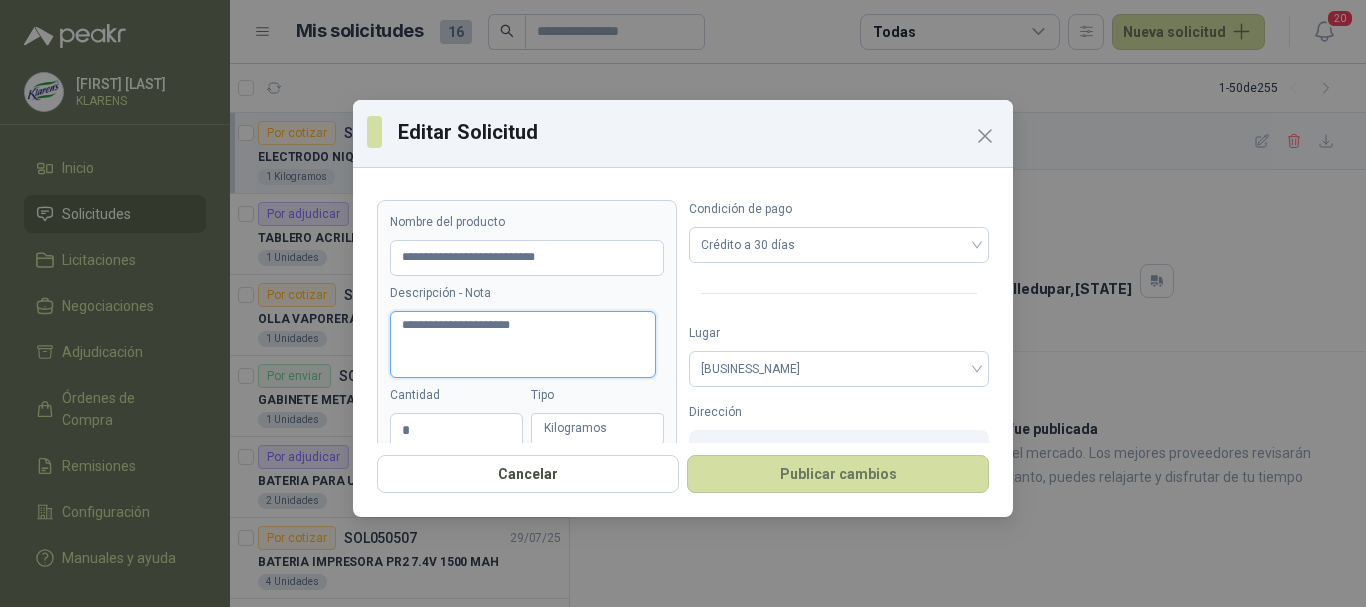 type 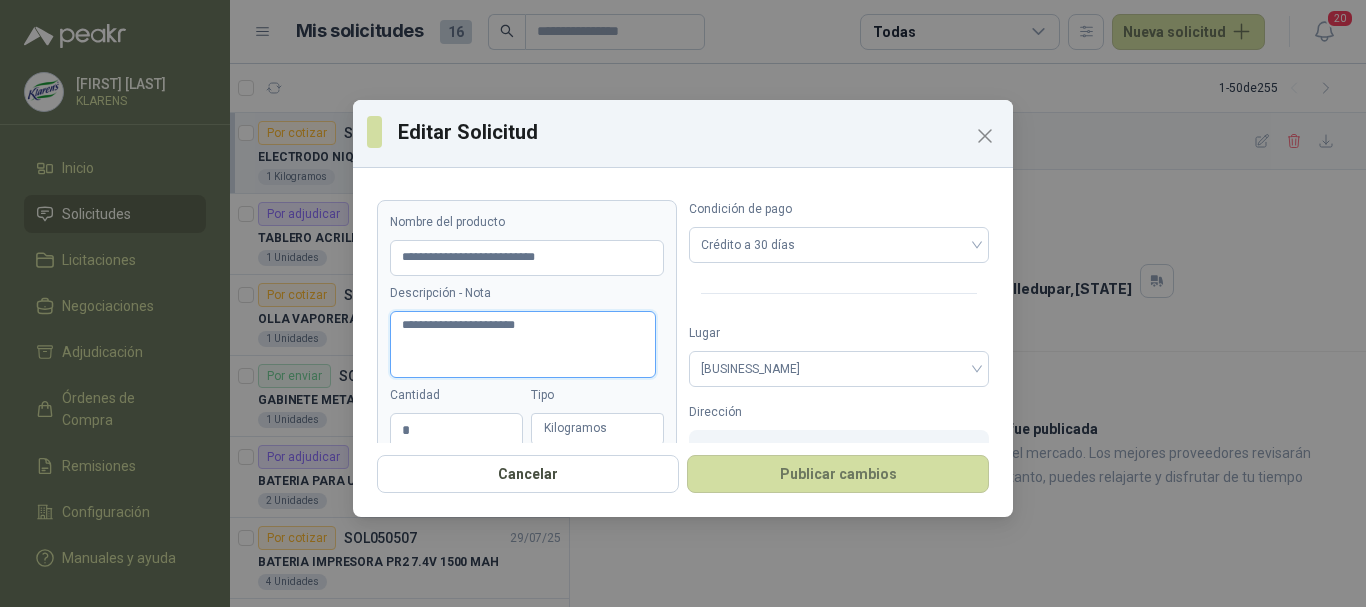 type 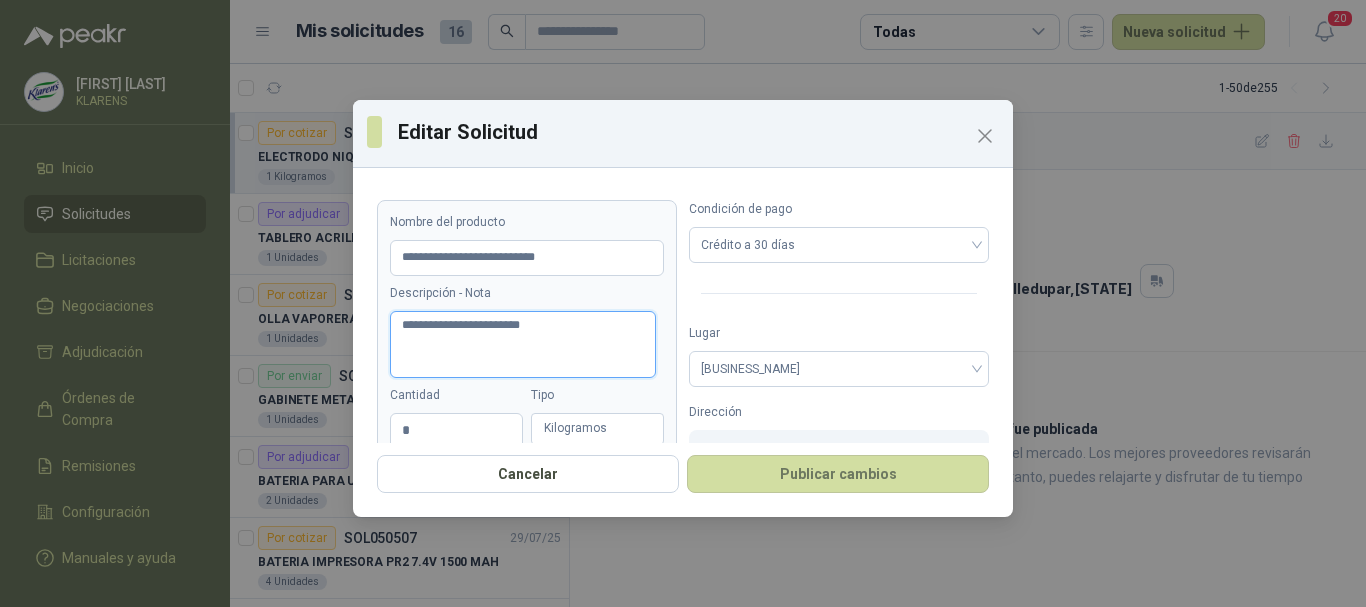 type 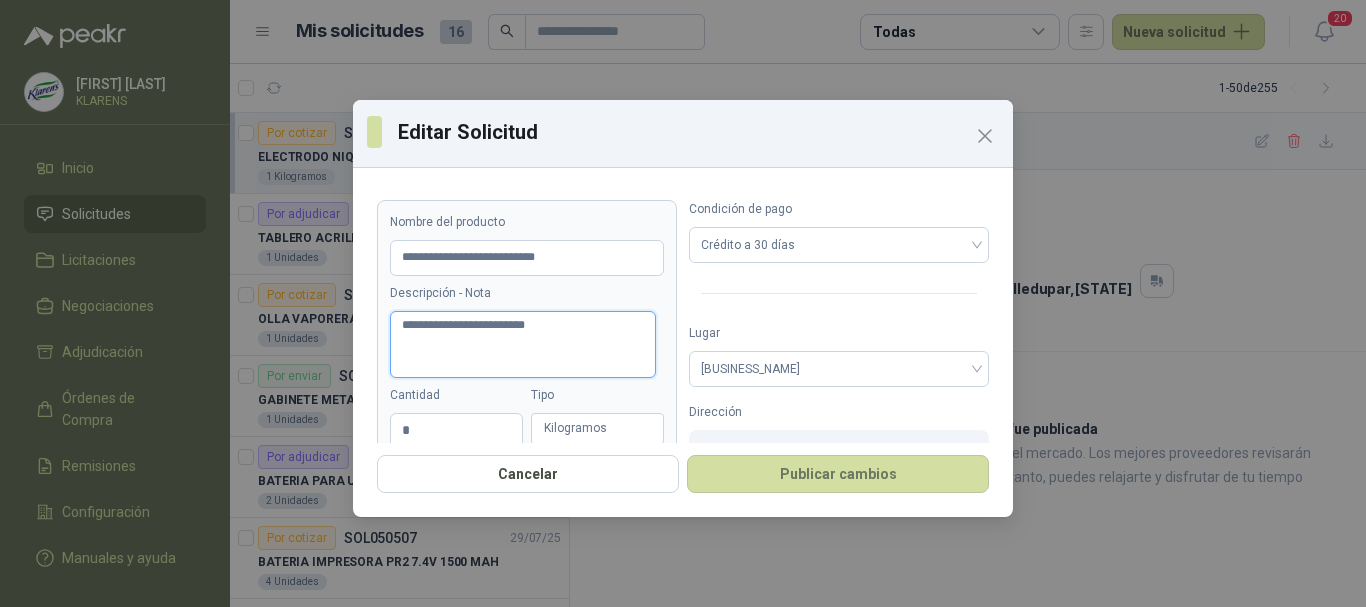 type 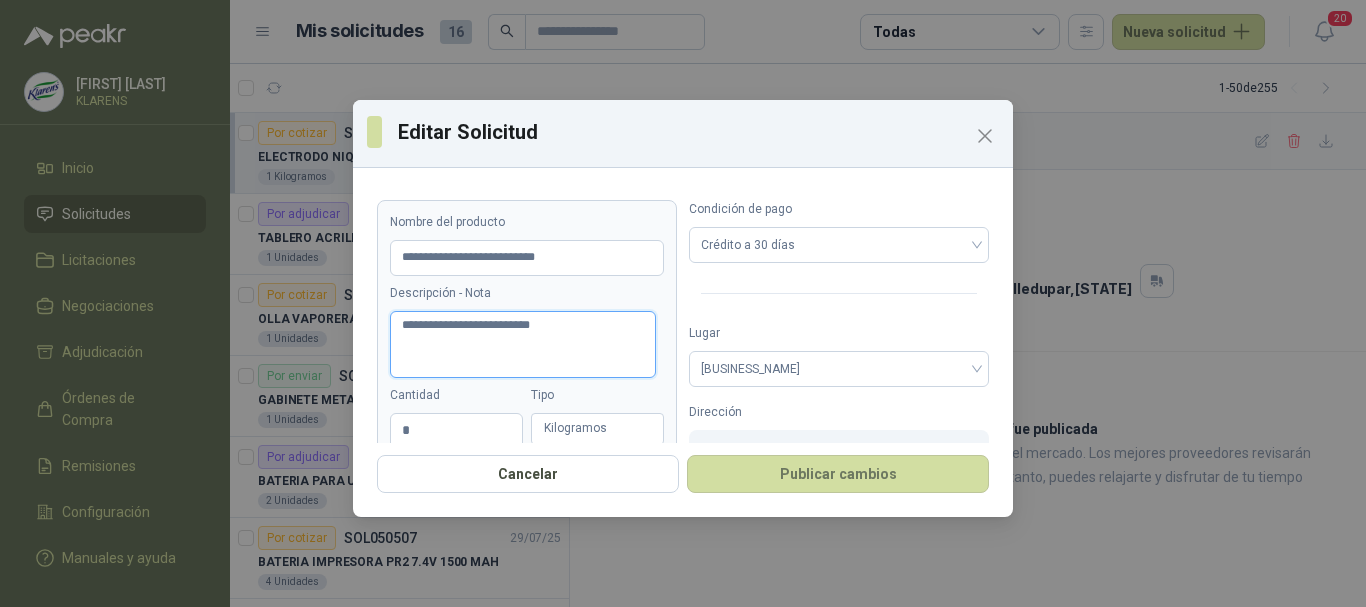 type 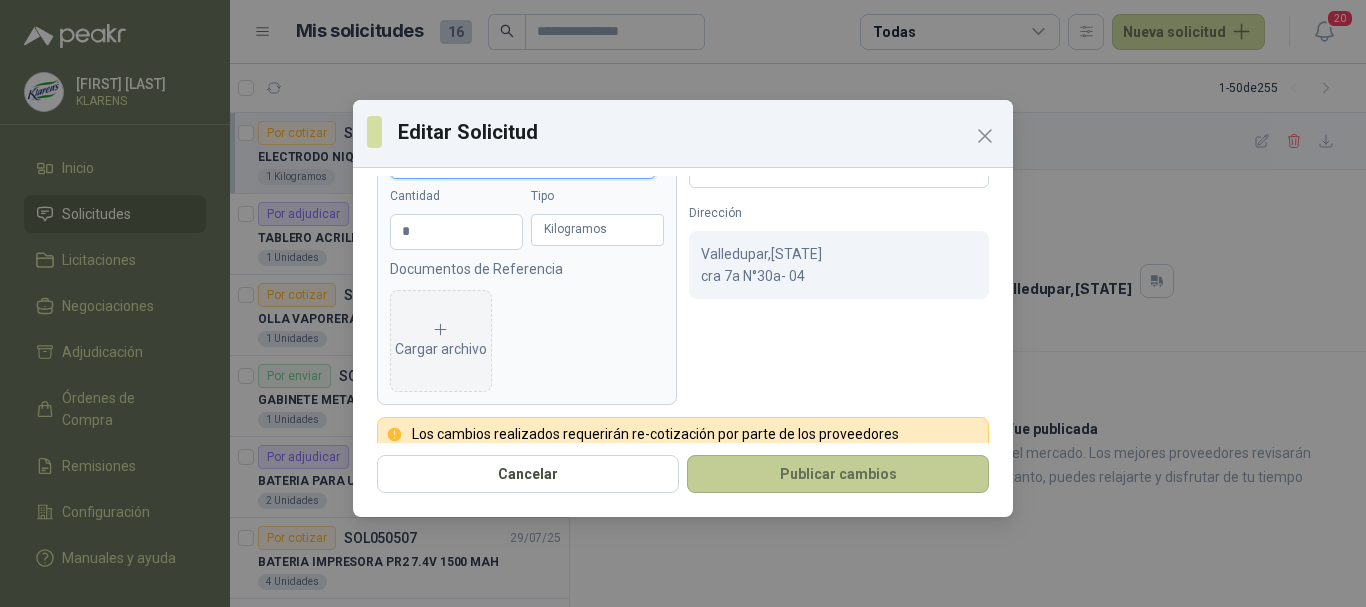 scroll, scrollTop: 200, scrollLeft: 0, axis: vertical 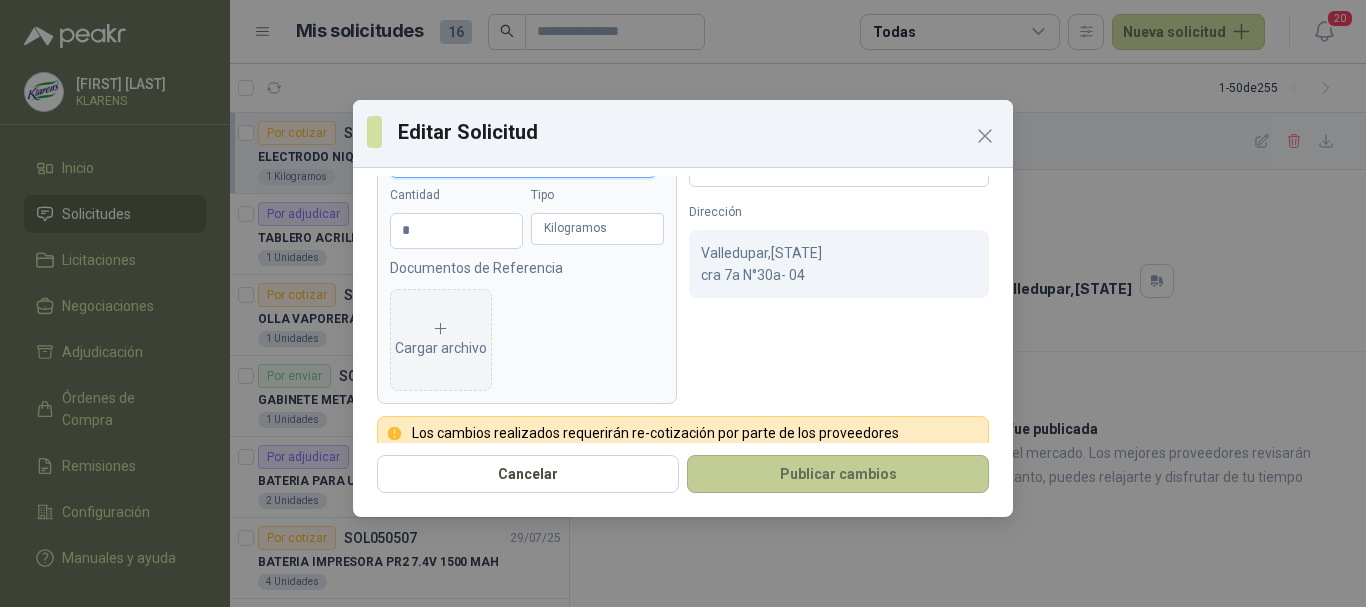 type on "**********" 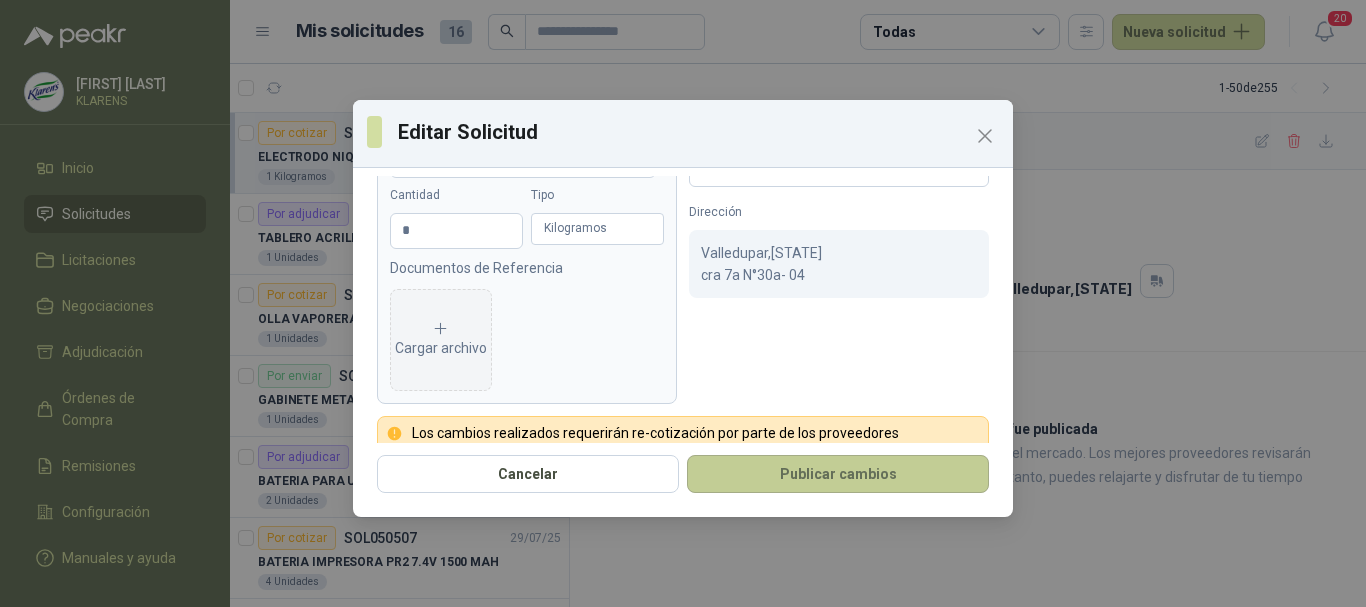 click on "Publicar cambios" at bounding box center (838, 474) 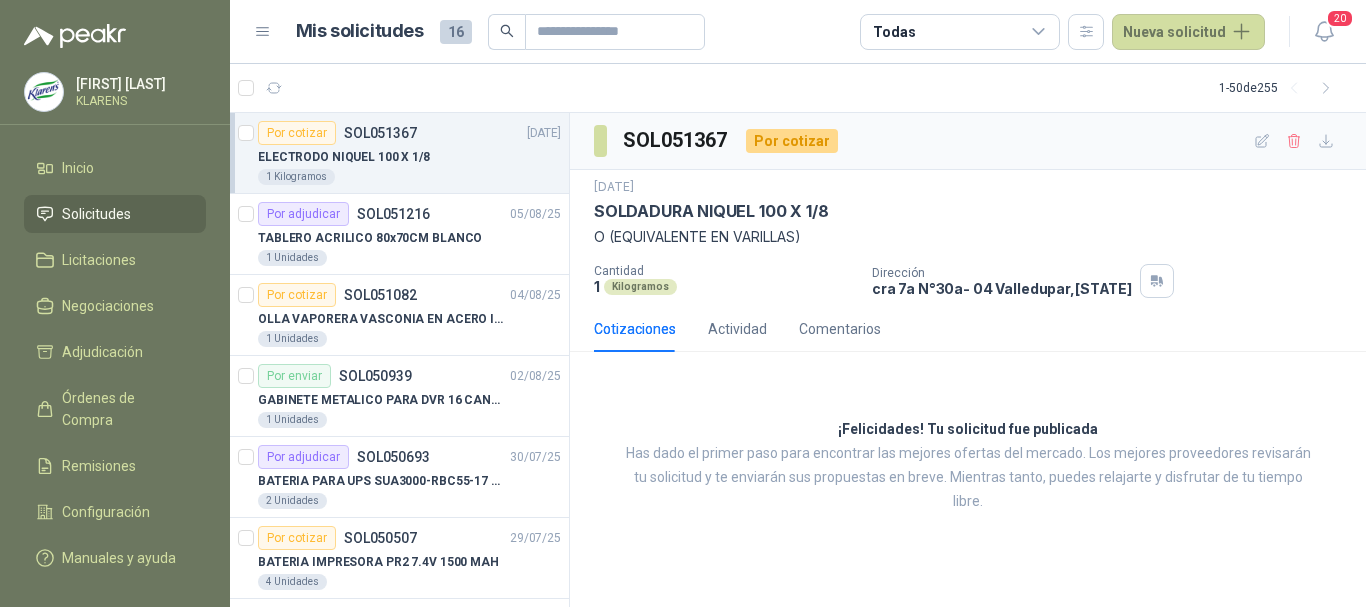 click on "Solicitudes" at bounding box center (96, 214) 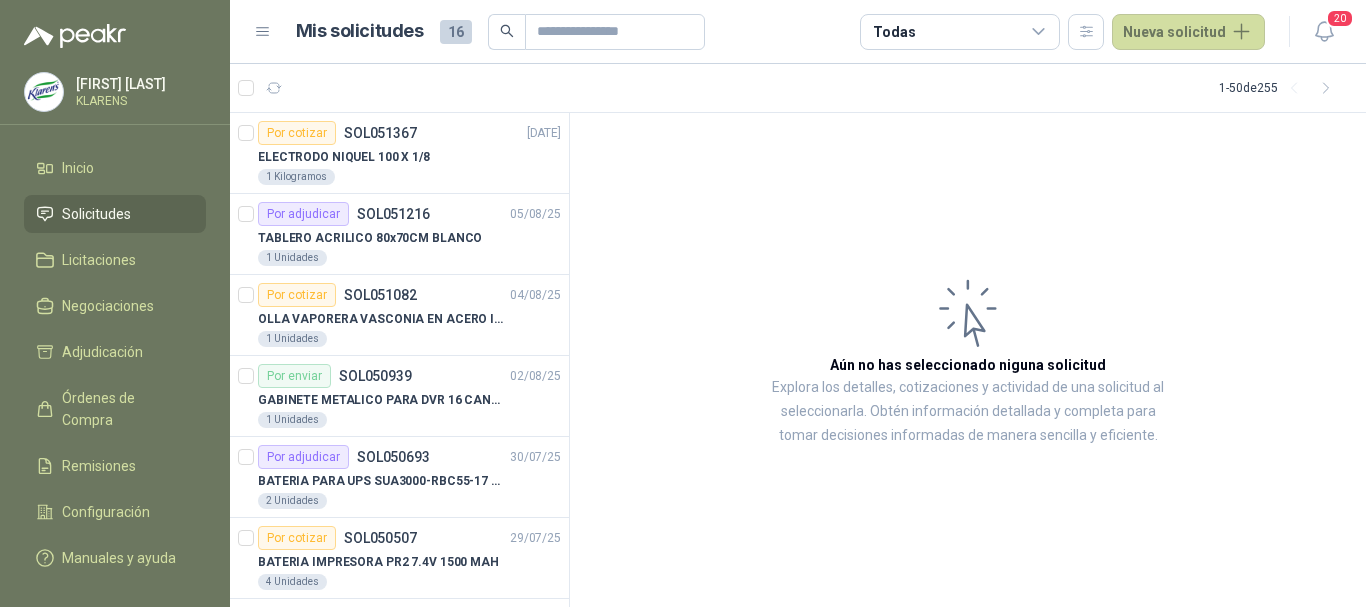 click on "Solicitudes" at bounding box center (96, 214) 